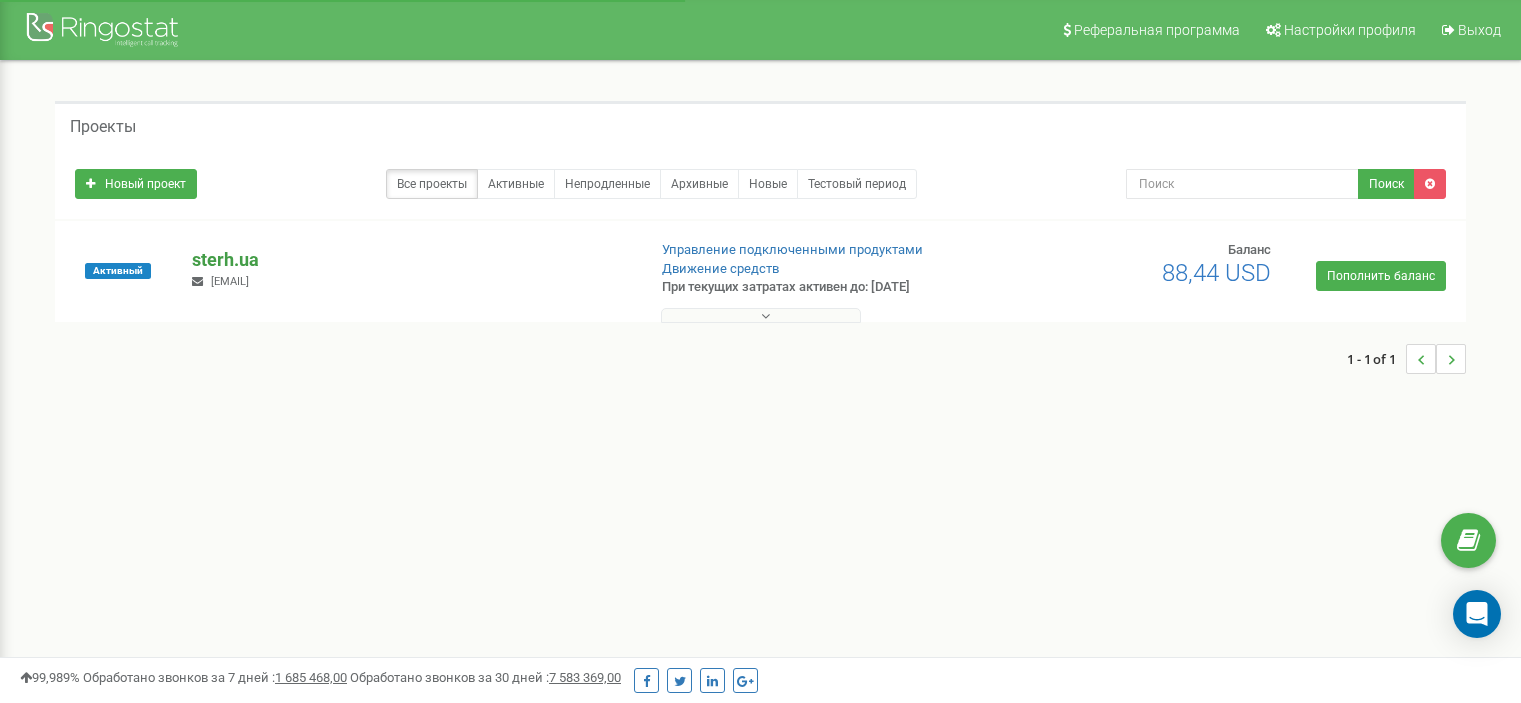 scroll, scrollTop: 0, scrollLeft: 0, axis: both 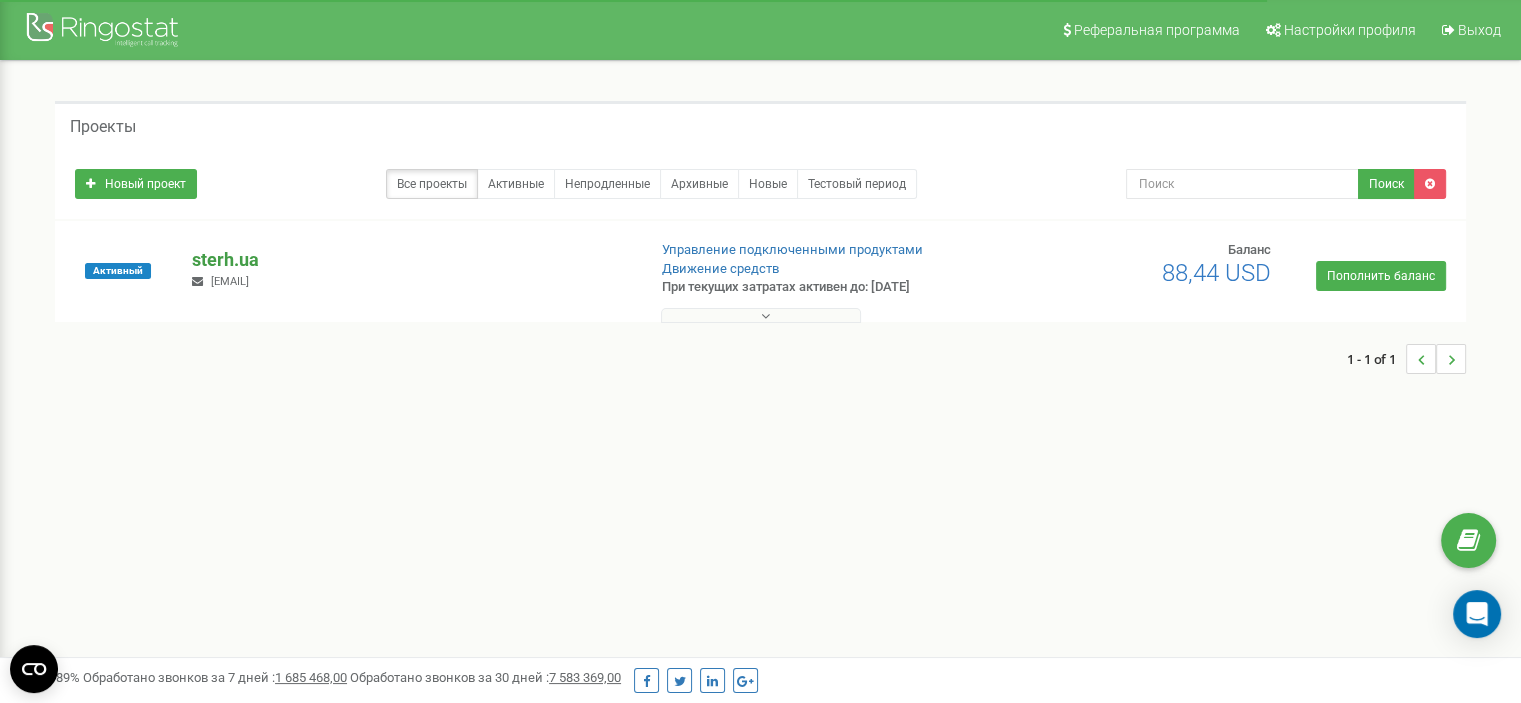click on "sterh.ua" at bounding box center (410, 260) 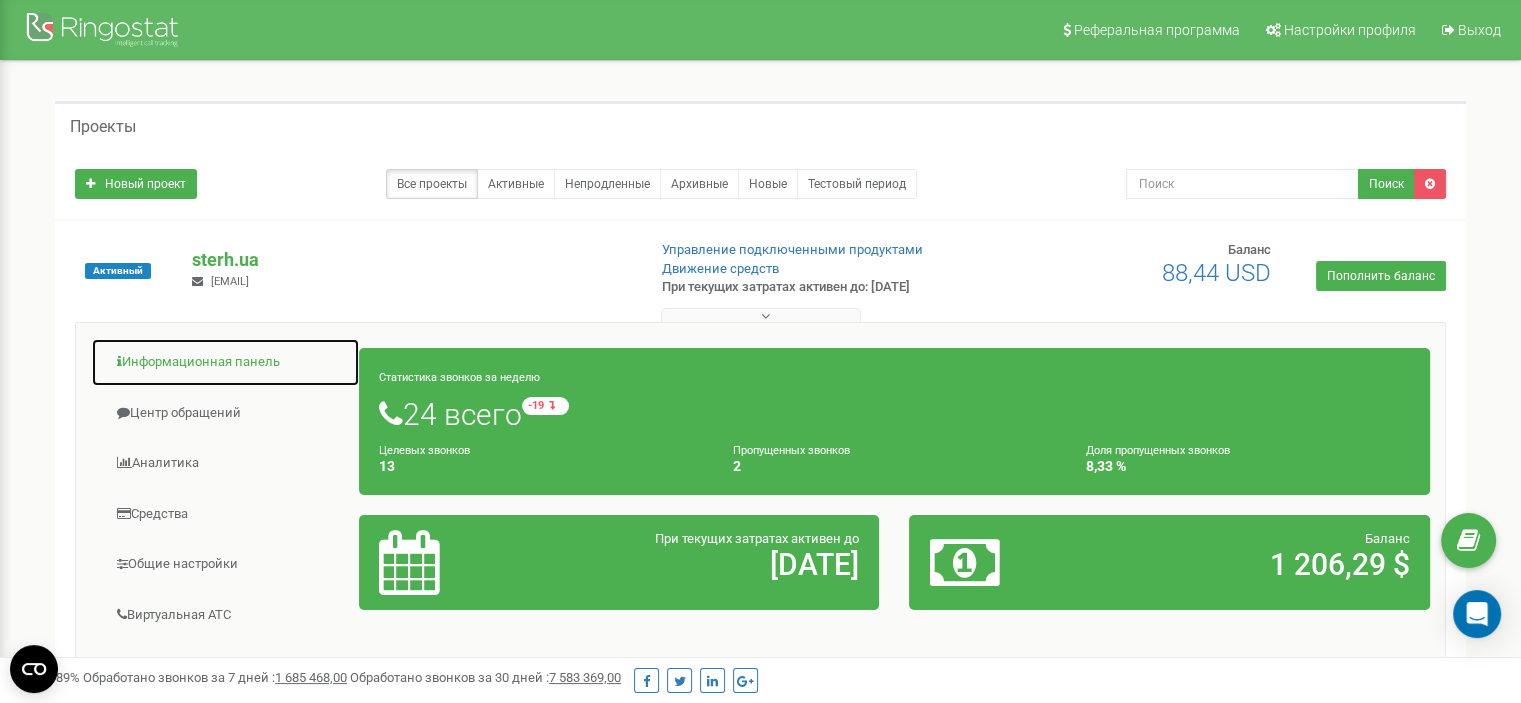 click on "Информационная панель" at bounding box center [225, 362] 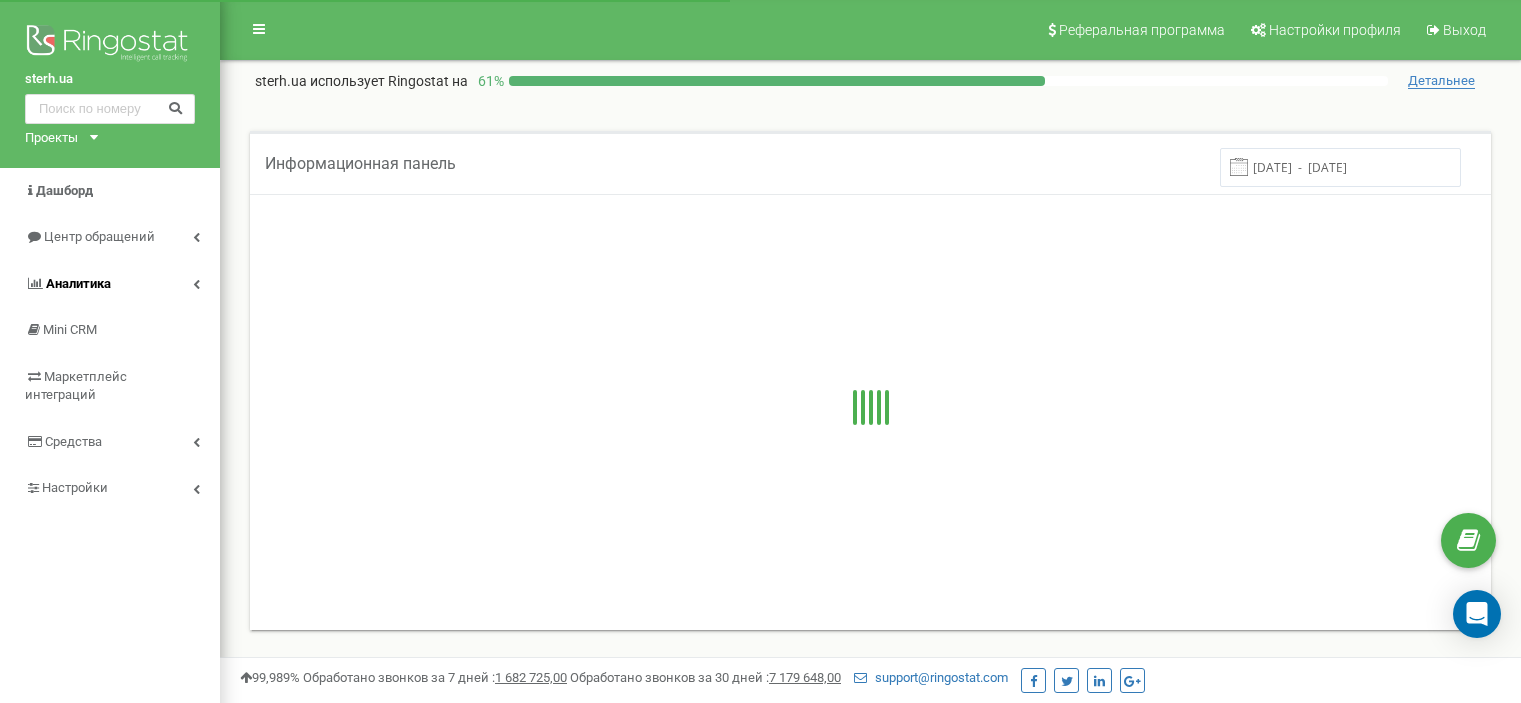 scroll, scrollTop: 0, scrollLeft: 0, axis: both 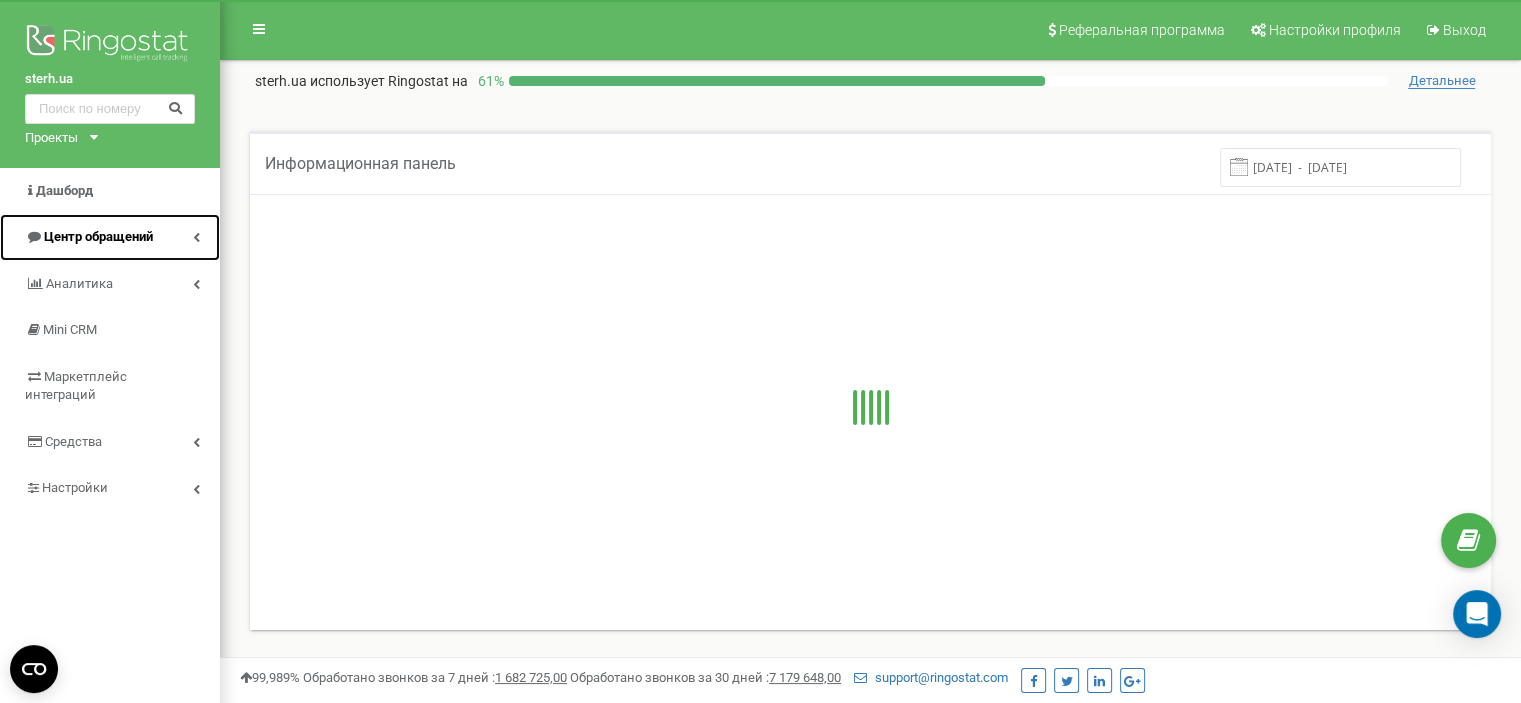 click on "Центр обращений" at bounding box center [110, 237] 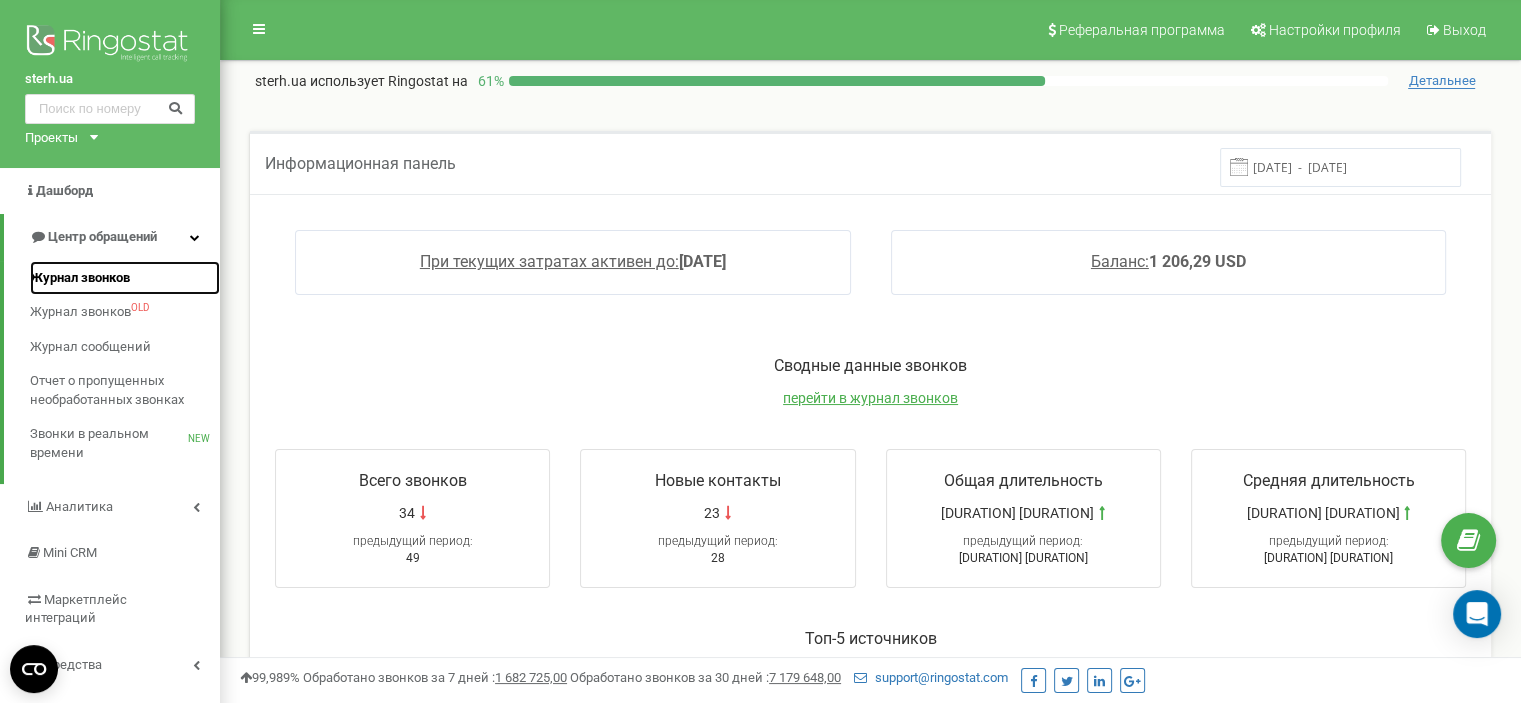 click on "Журнал звонков" at bounding box center [80, 278] 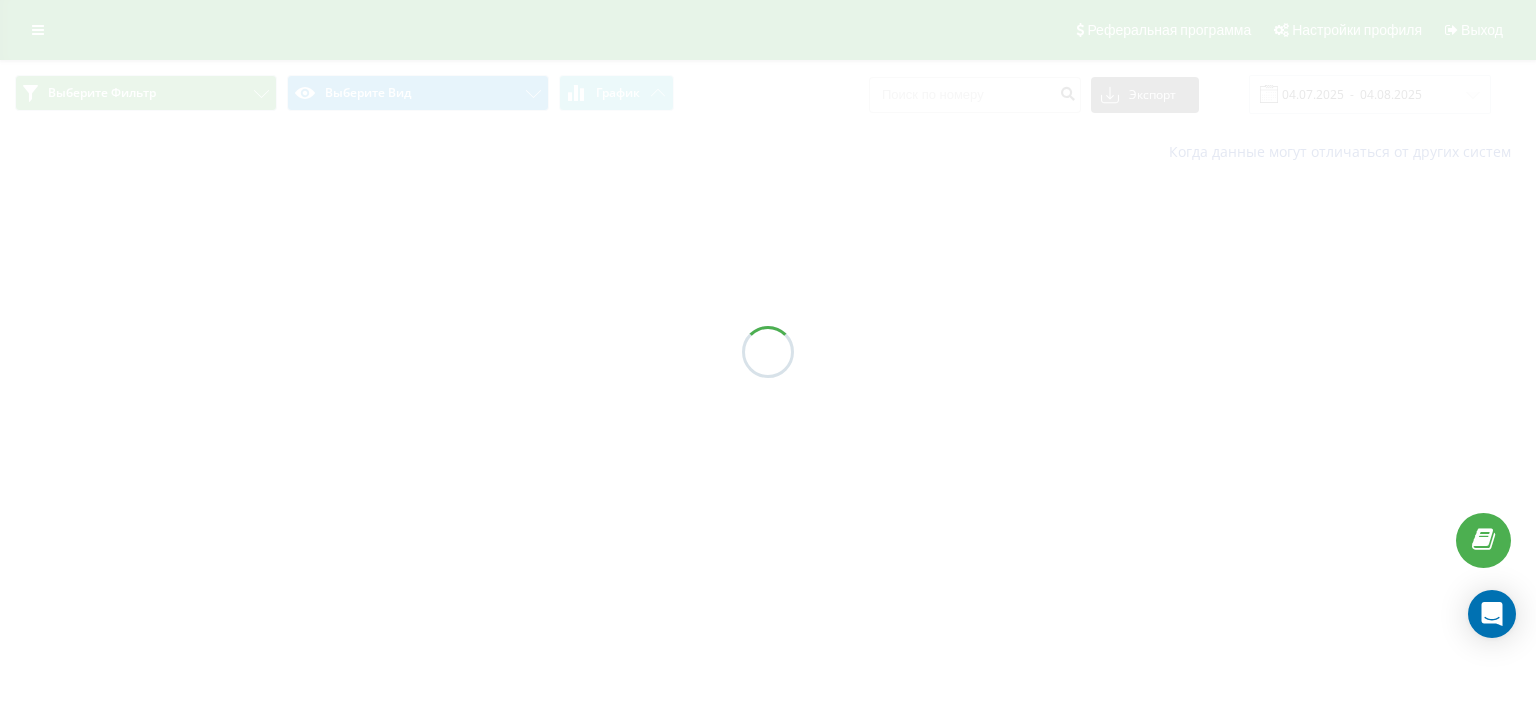 scroll, scrollTop: 0, scrollLeft: 0, axis: both 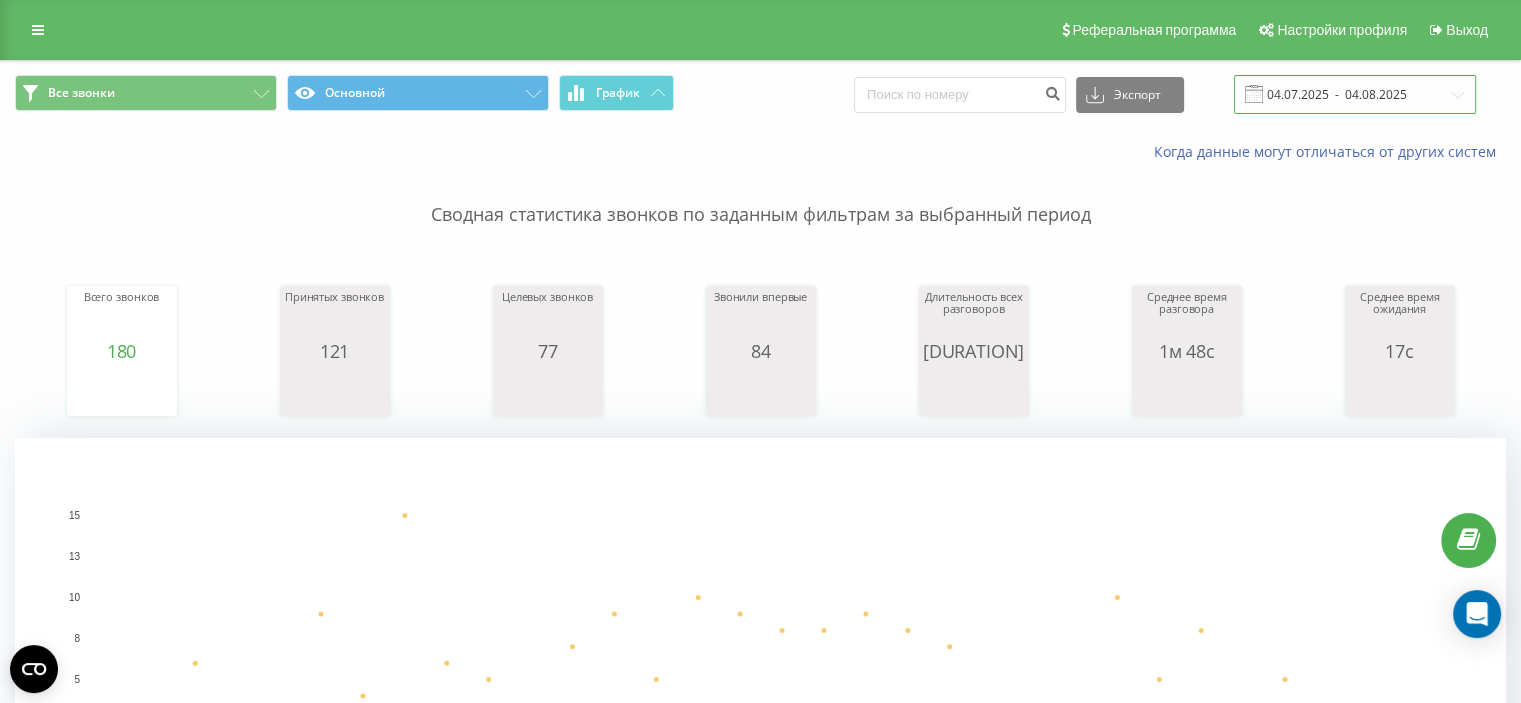 click on "04.07.2025  -  04.08.2025" at bounding box center (1355, 94) 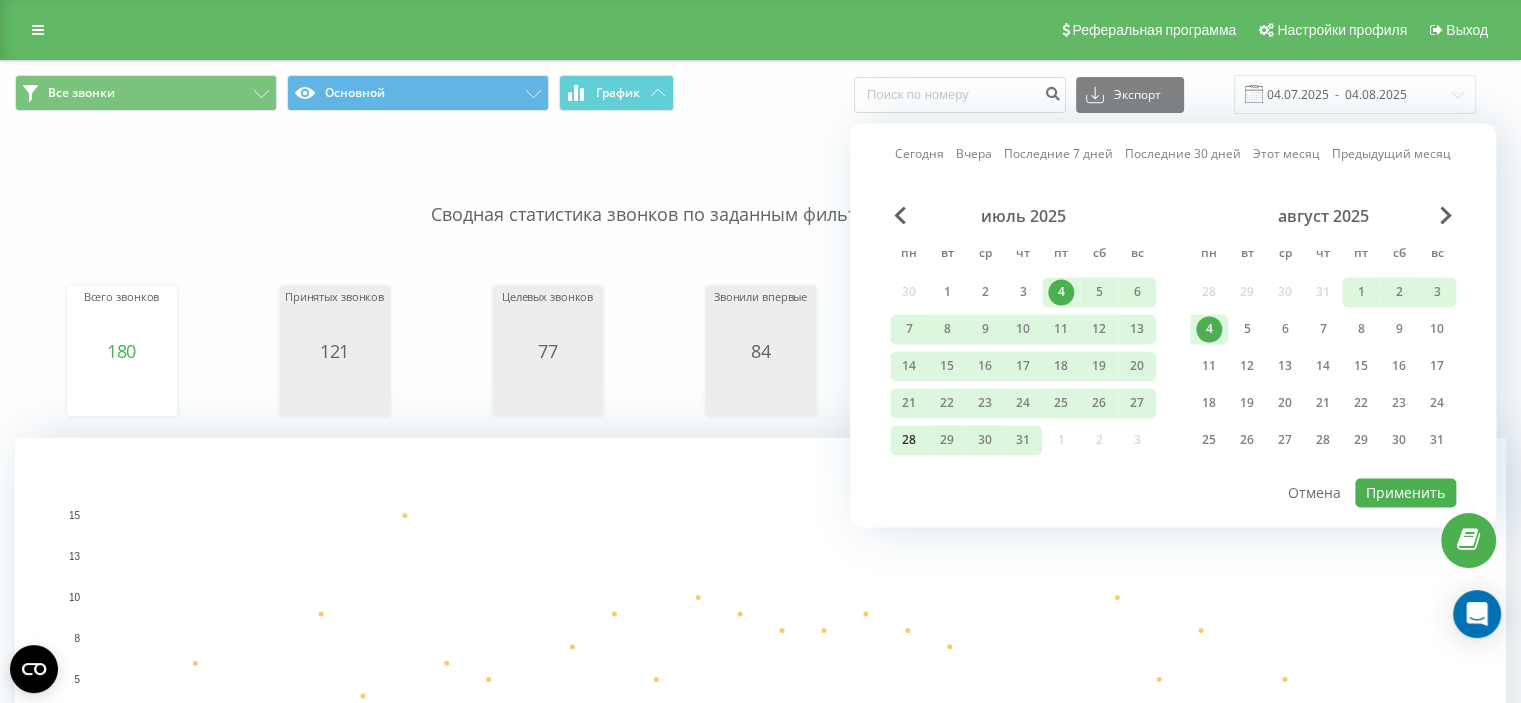 click on "28" at bounding box center [909, 440] 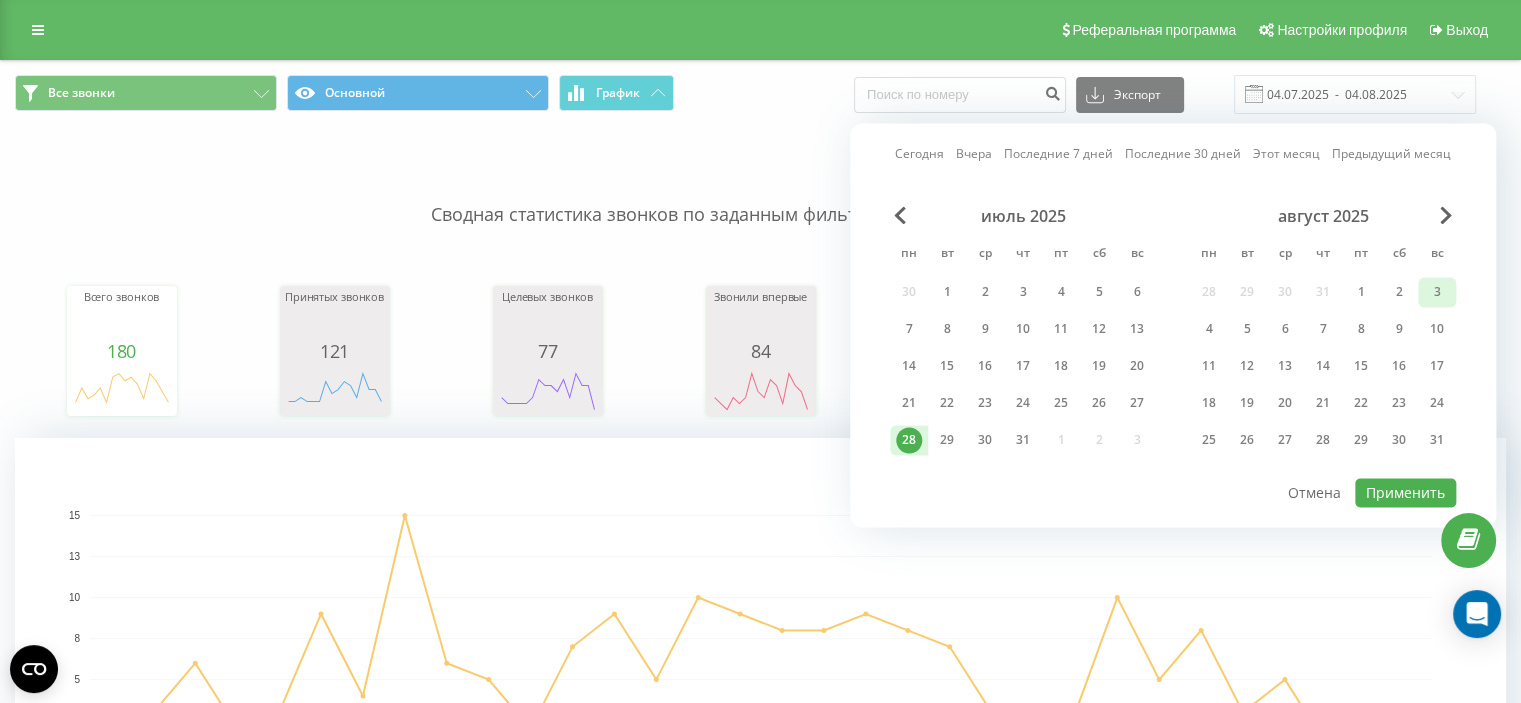 click on "3" at bounding box center (1437, 292) 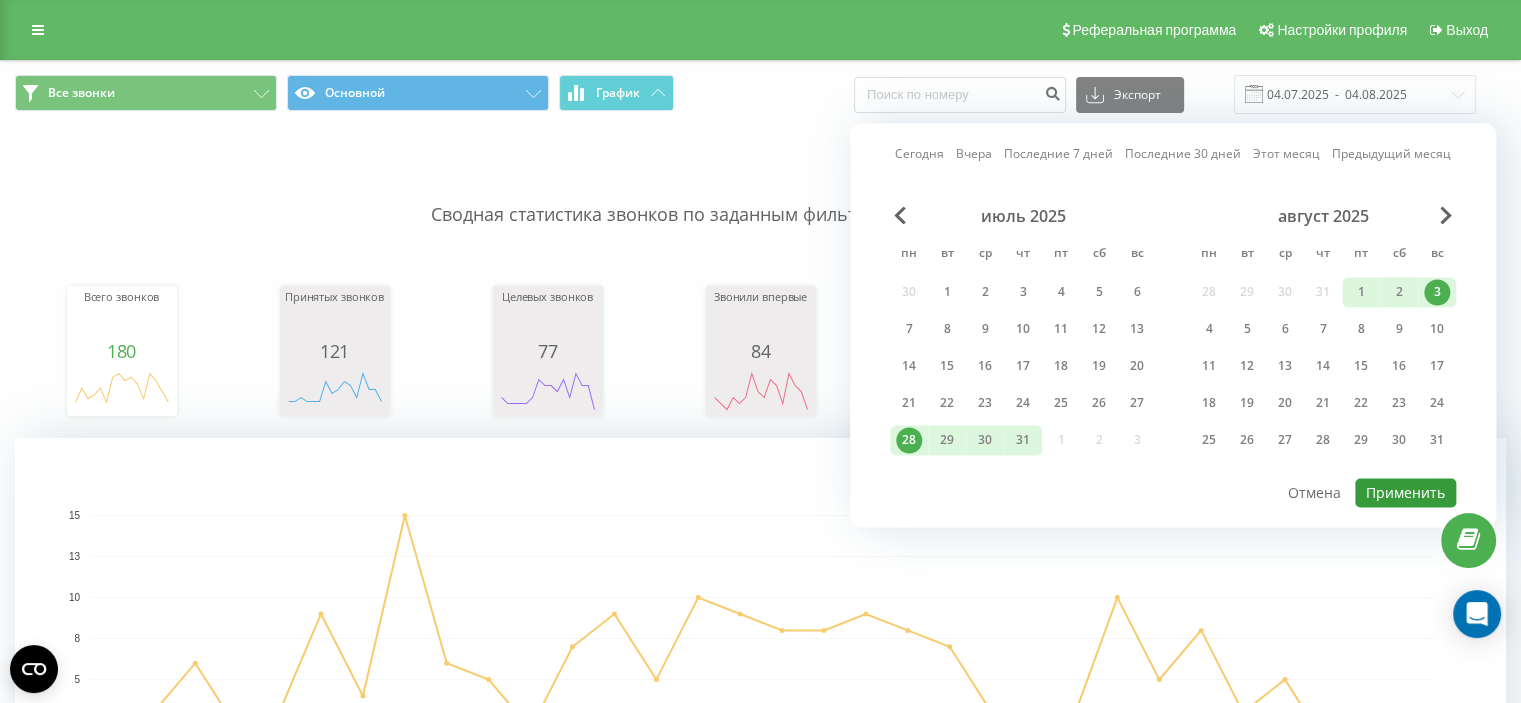 click on "Применить" at bounding box center [1405, 492] 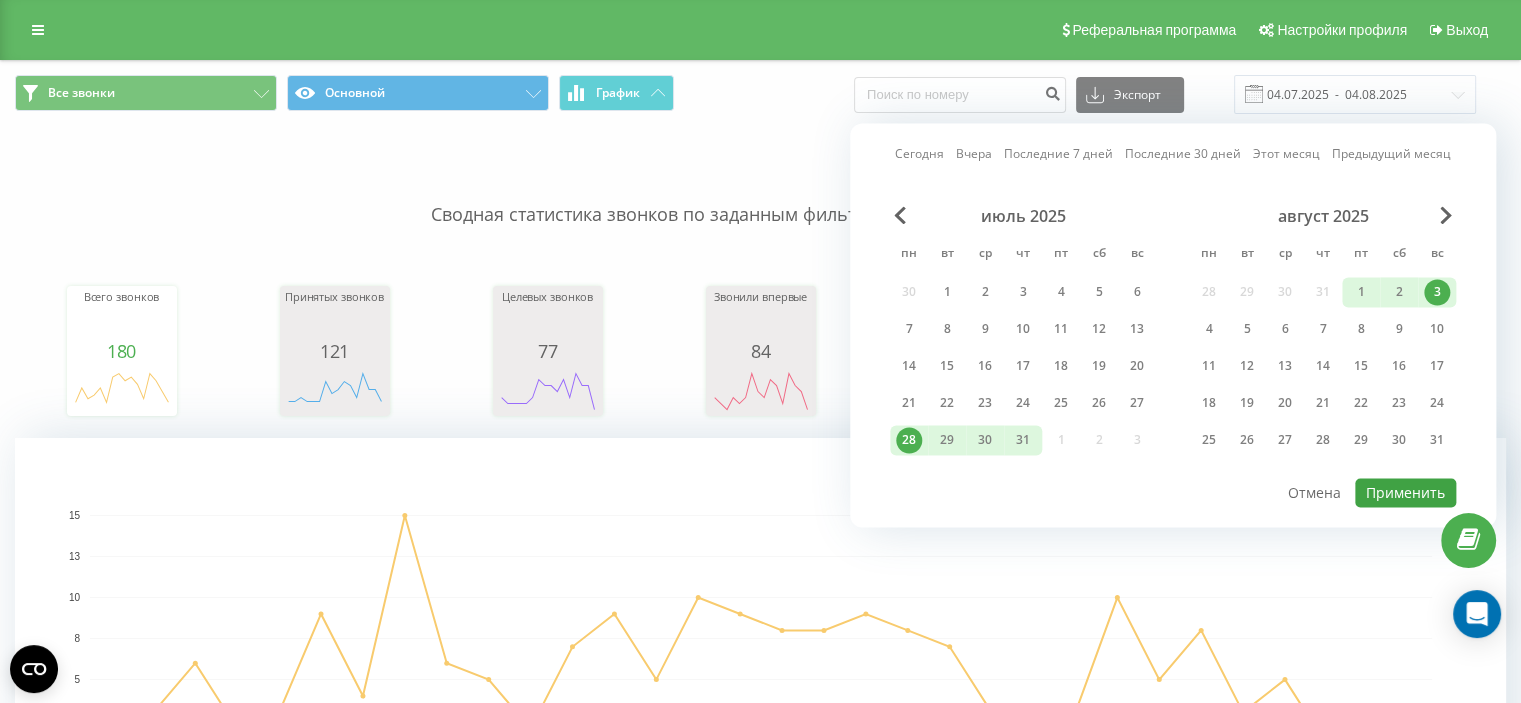 type on "28.07.2025  -  03.08.2025" 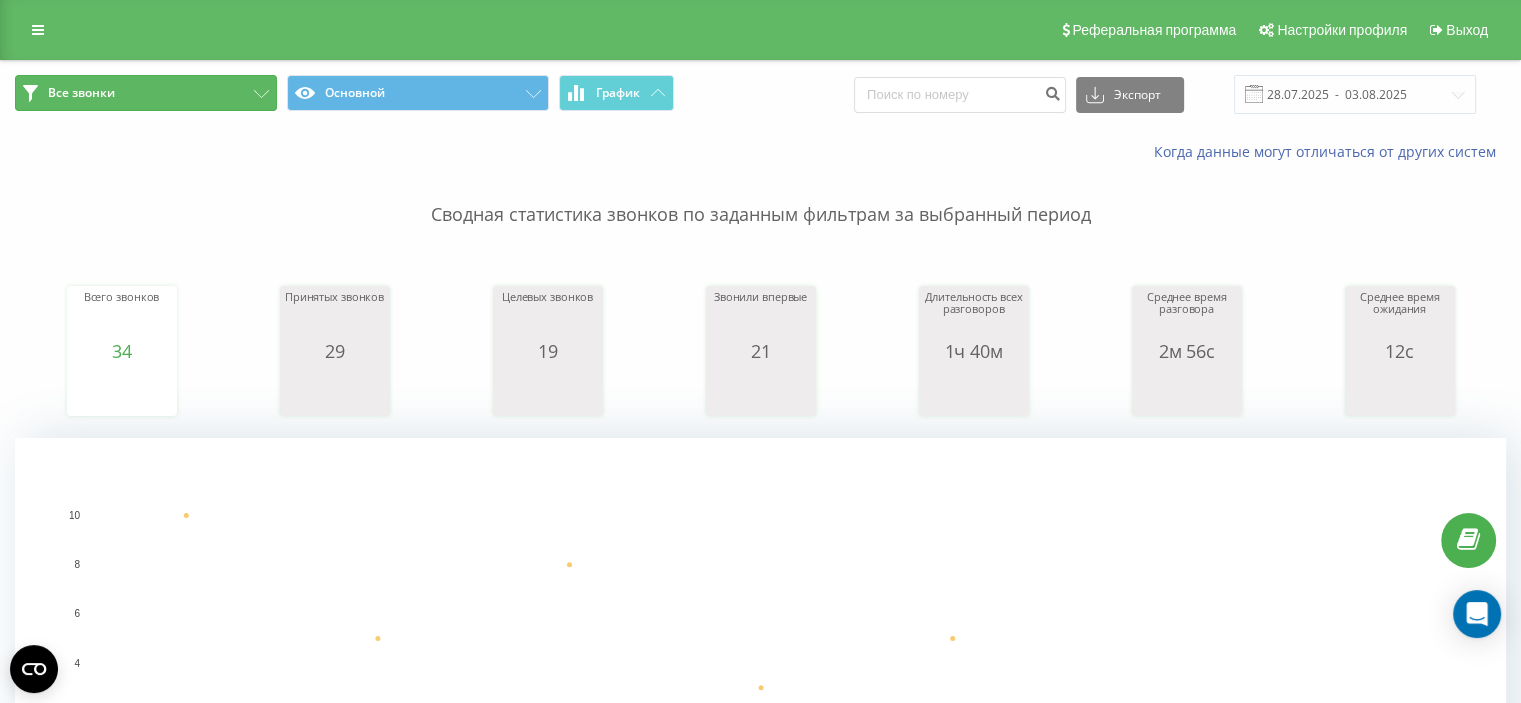 click on "Все звонки" at bounding box center [146, 93] 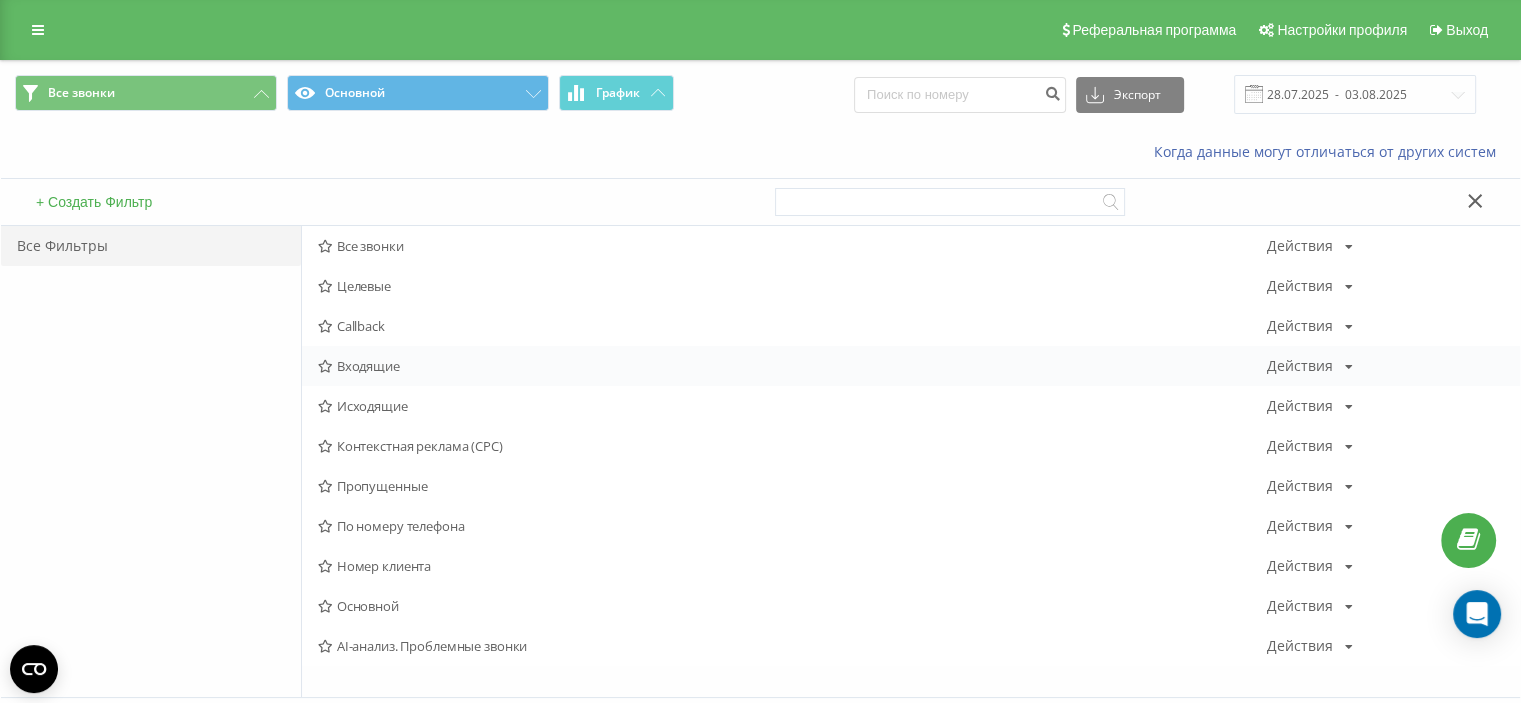 click on "Входящие" at bounding box center (792, 366) 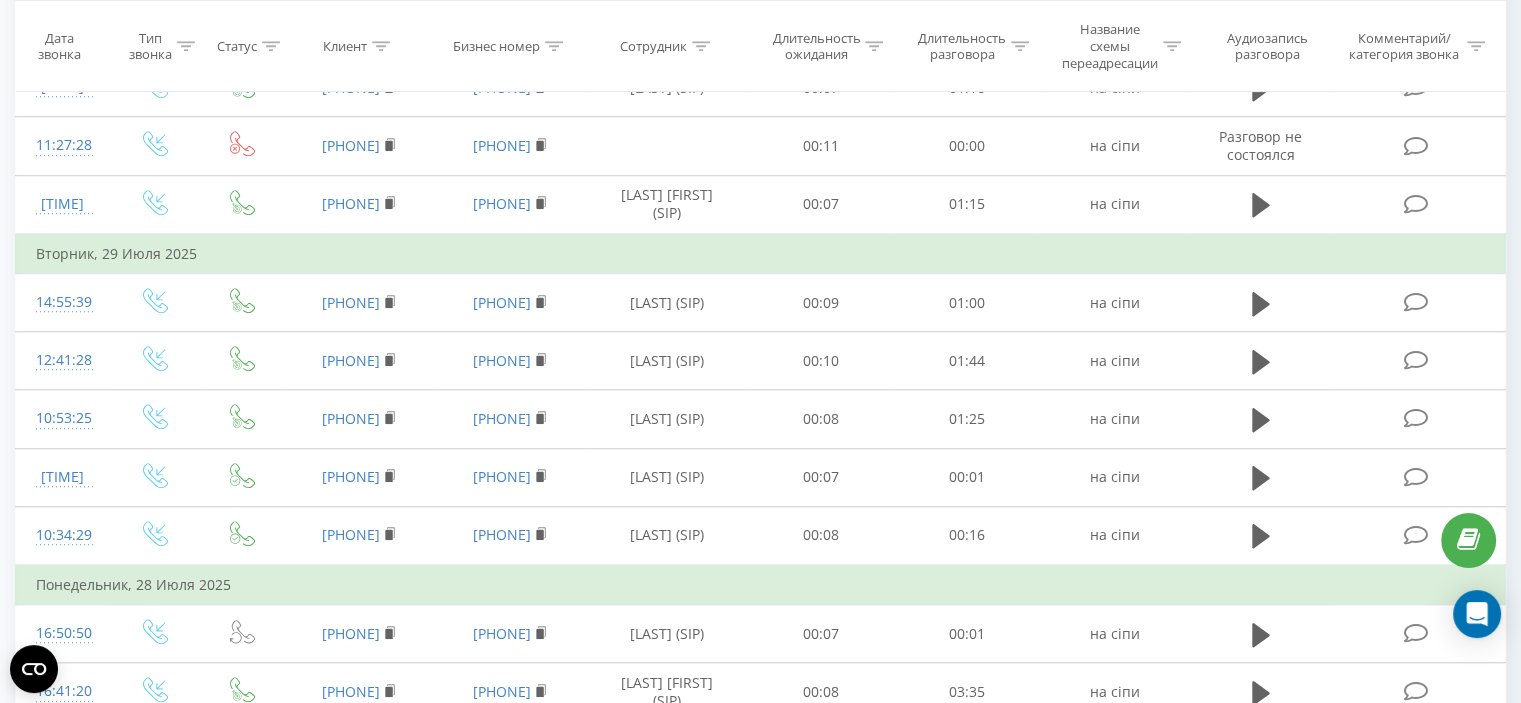 scroll, scrollTop: 1700, scrollLeft: 0, axis: vertical 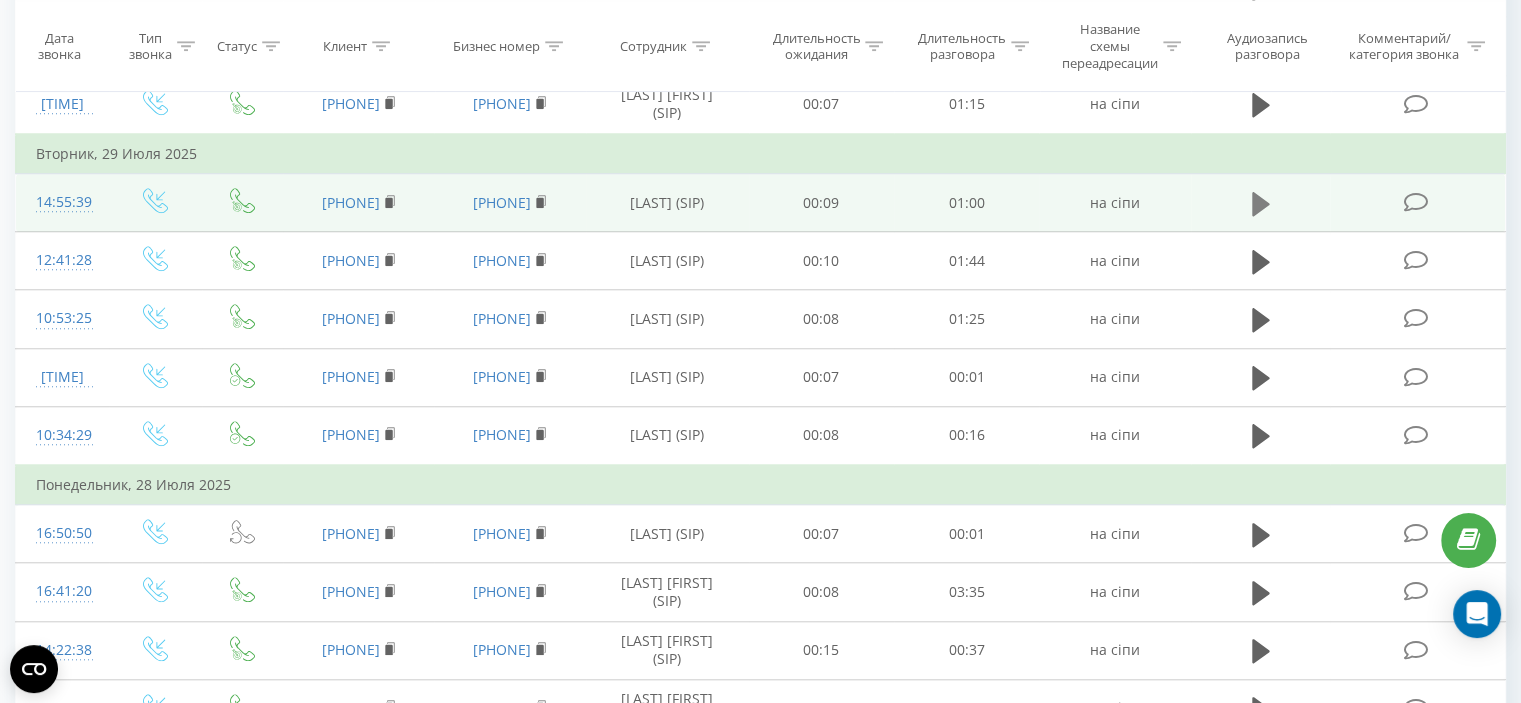 click 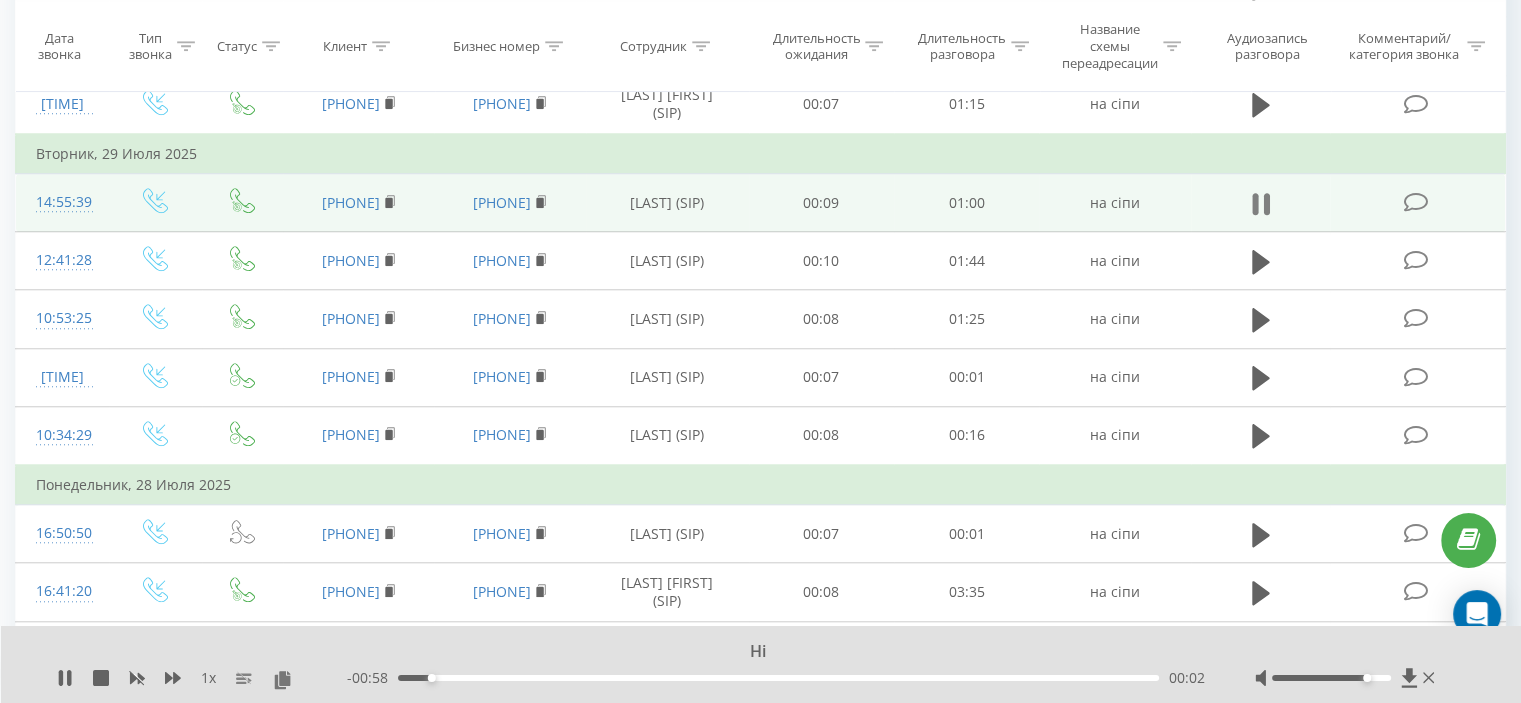 click 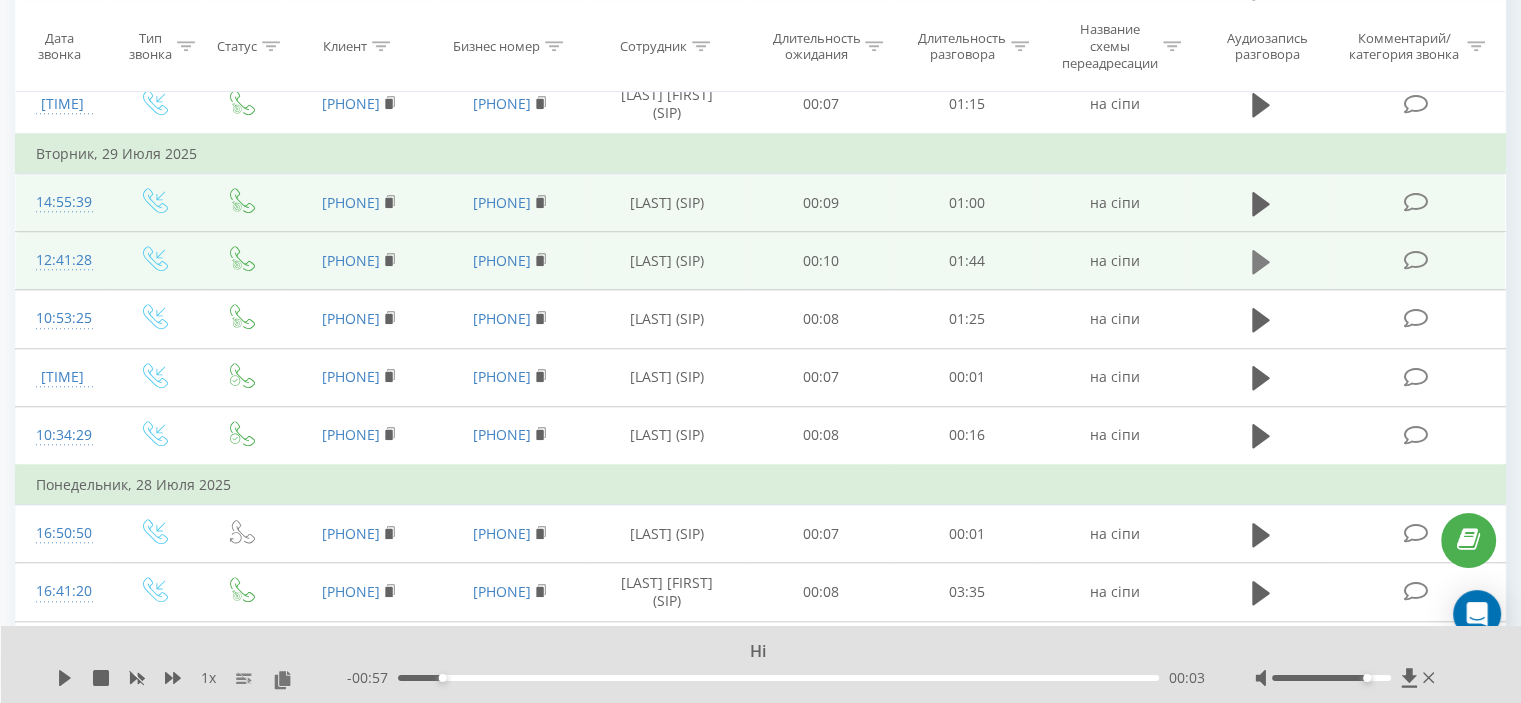 click 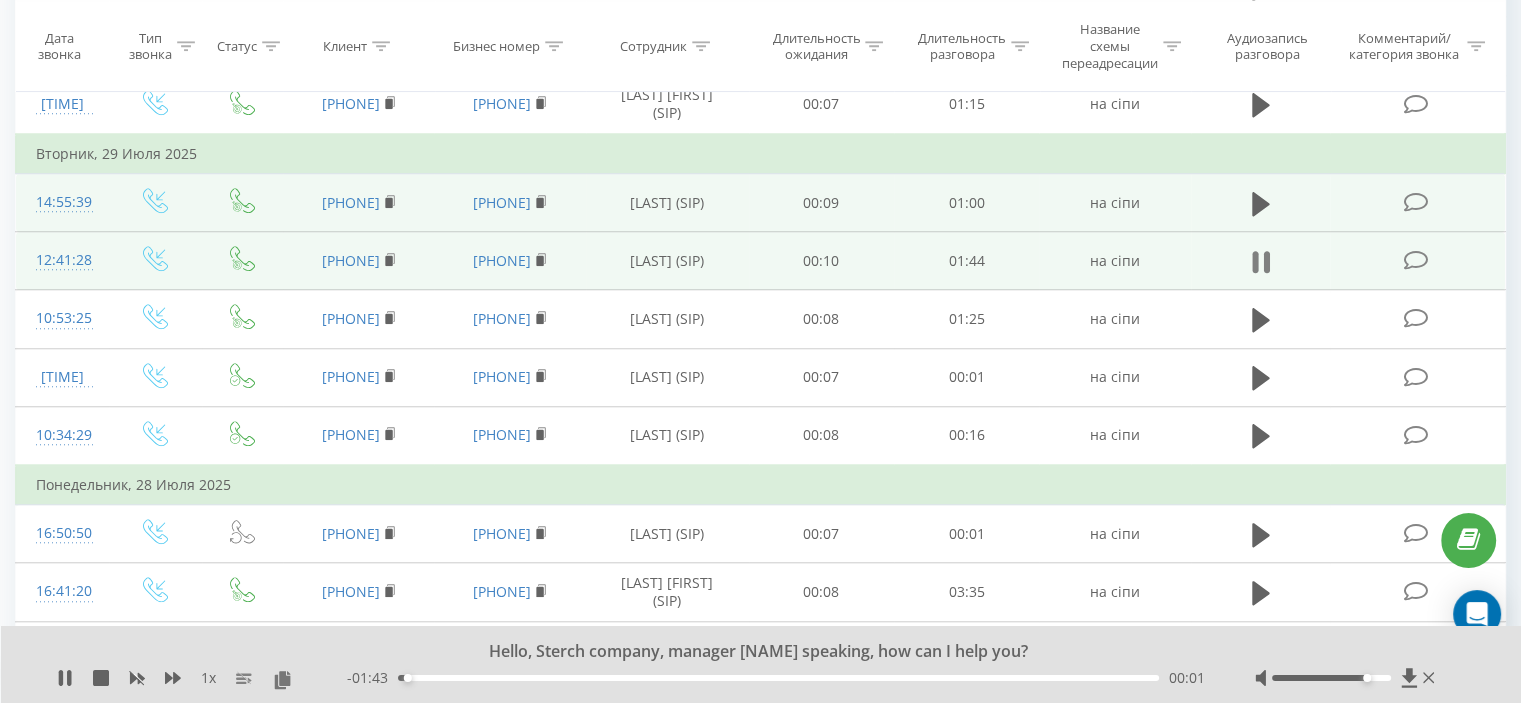 click 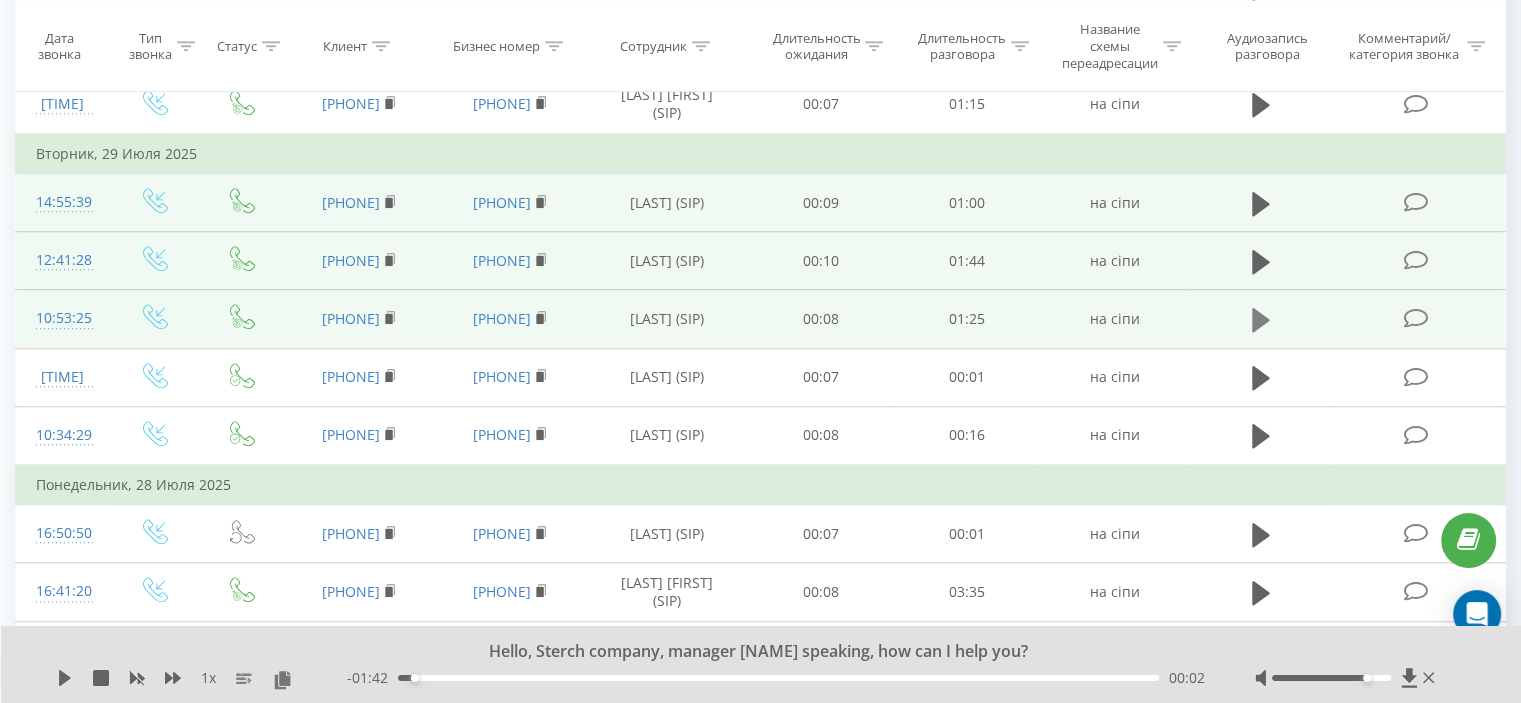 click 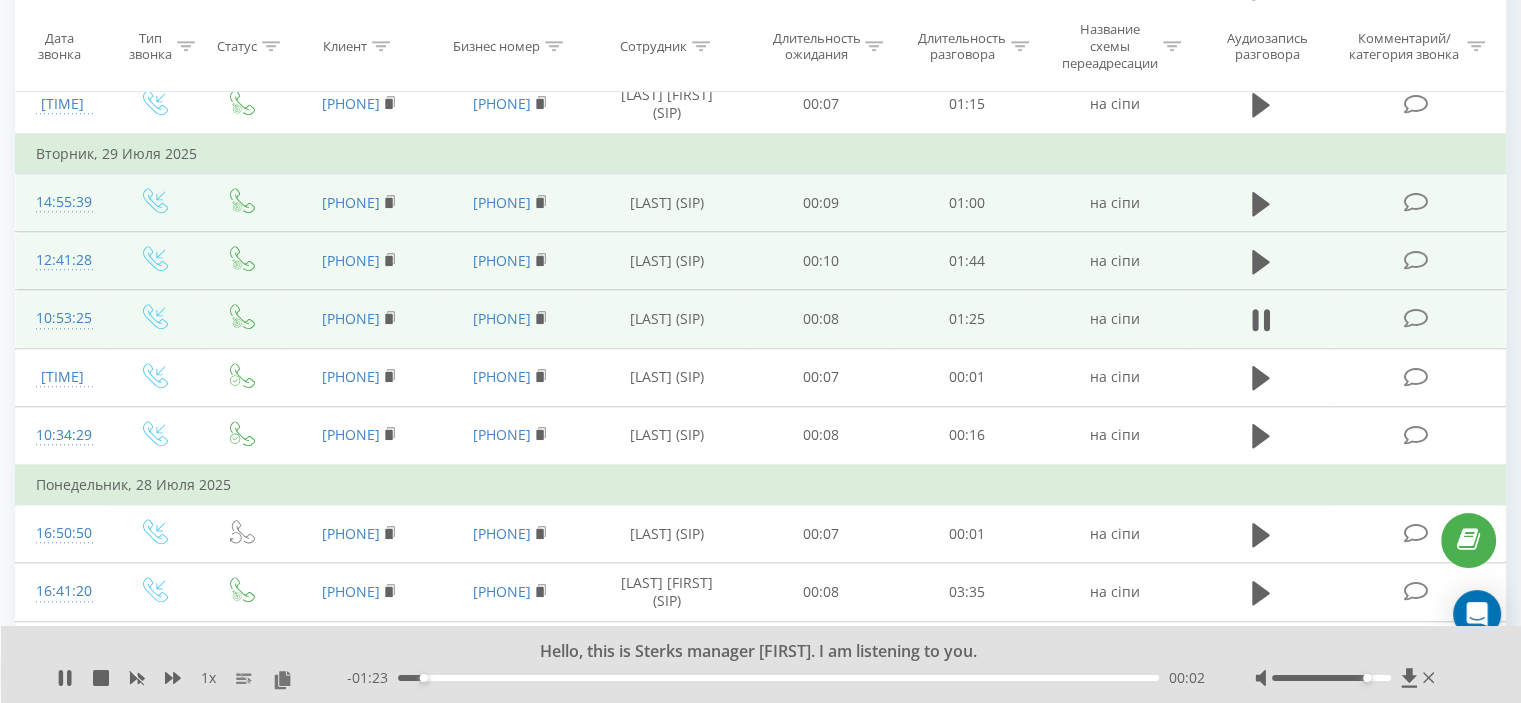 click 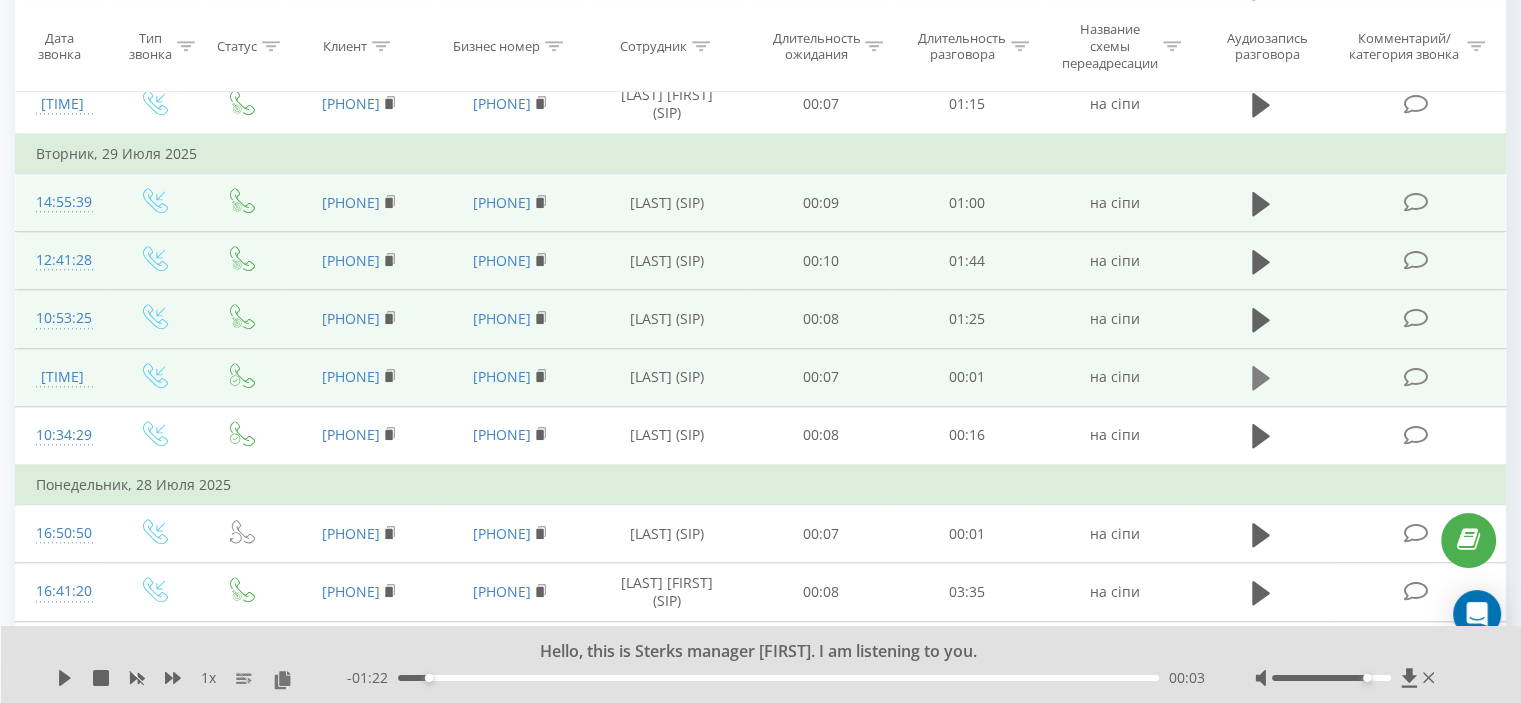 click 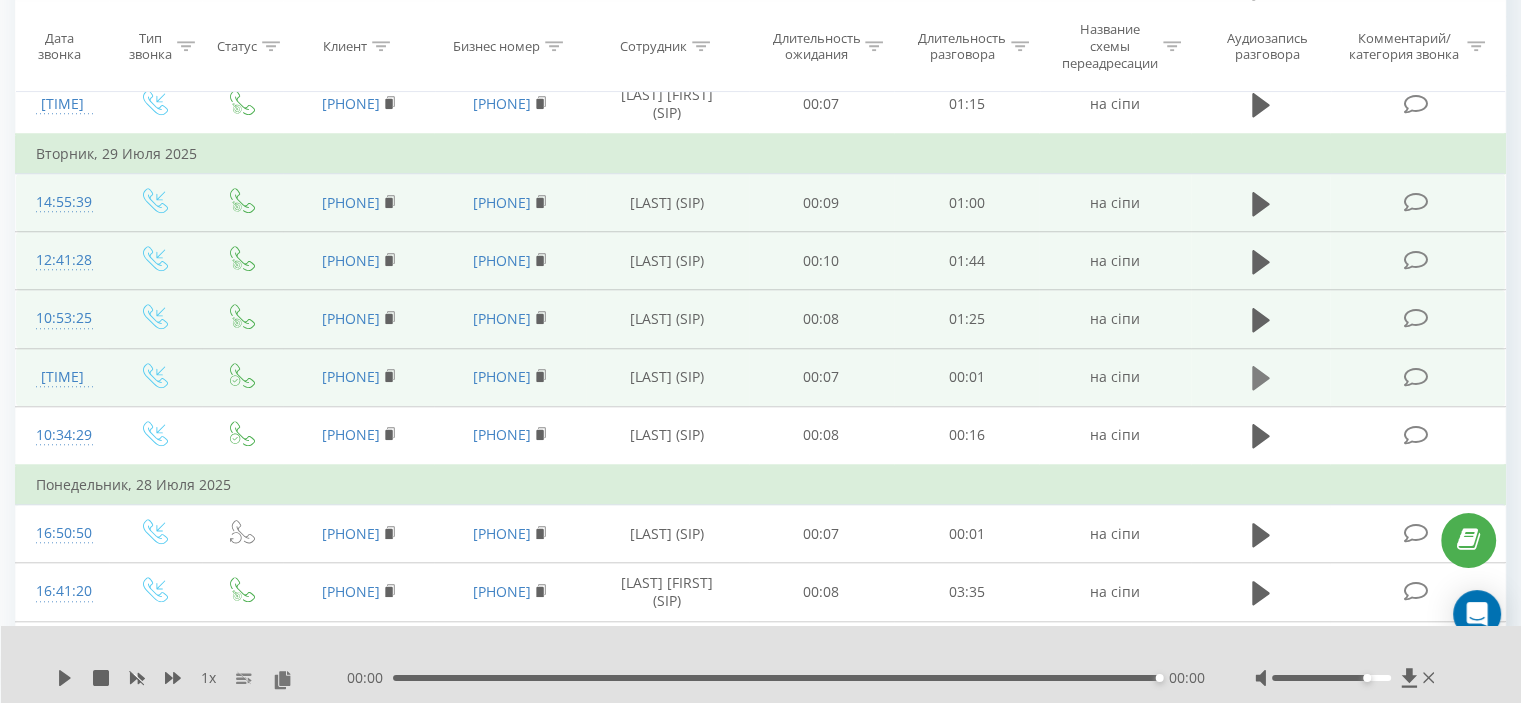 click 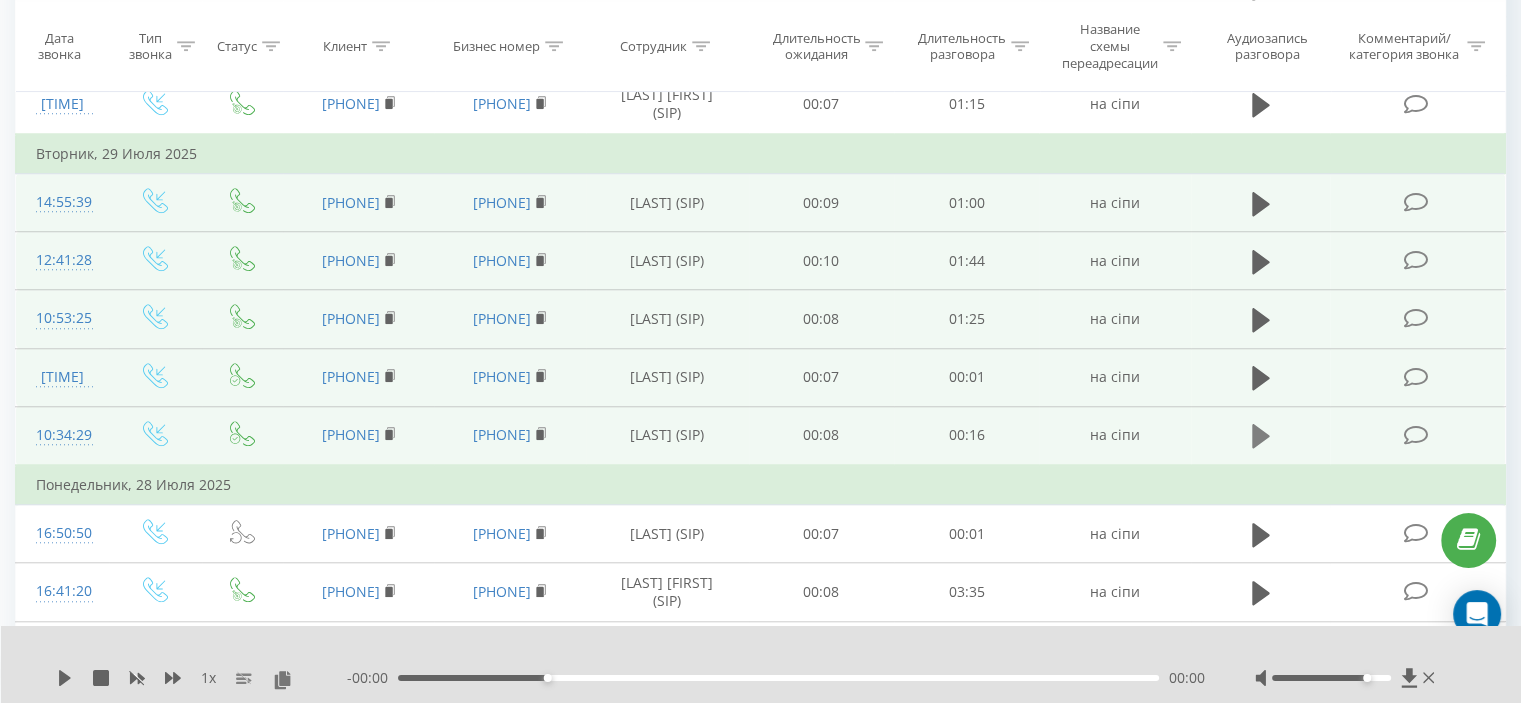 click 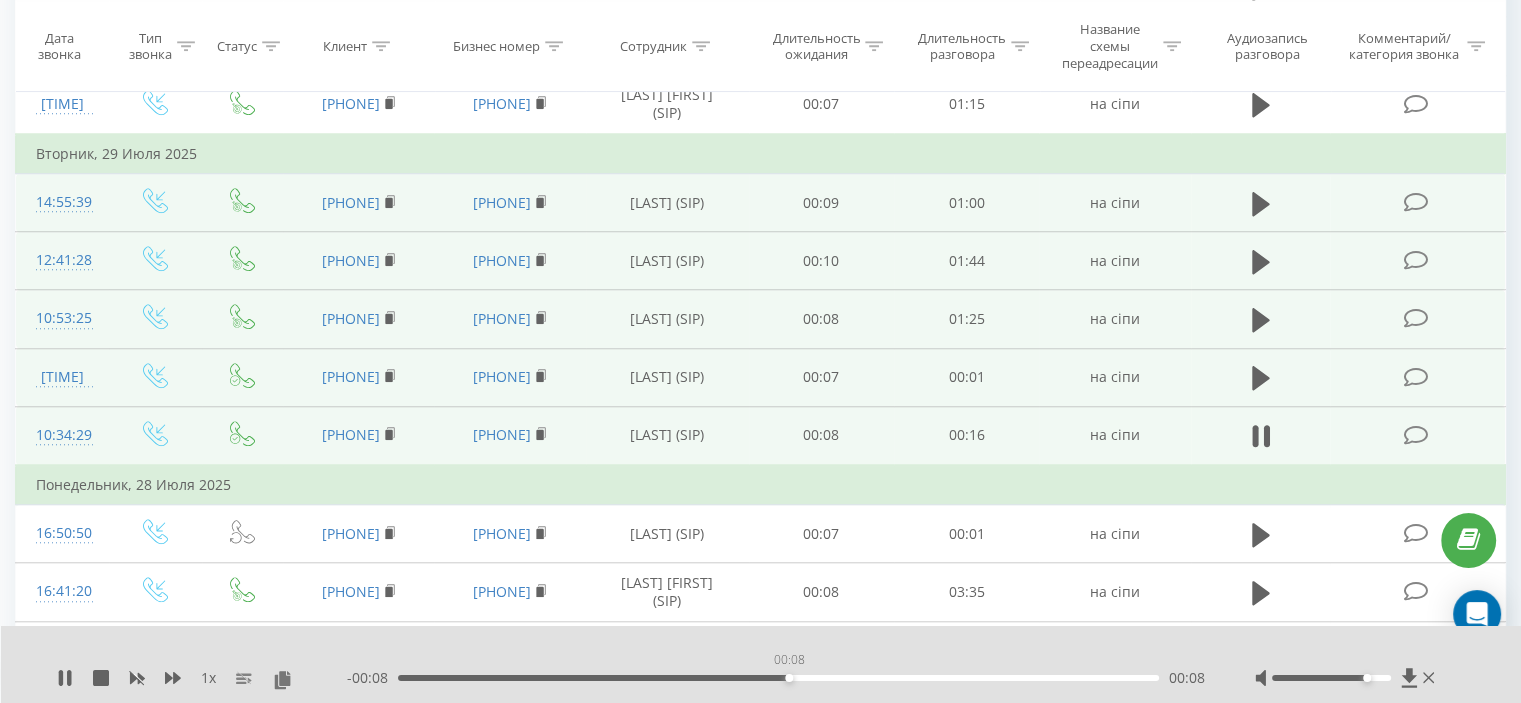 click on "00:08" at bounding box center [778, 678] 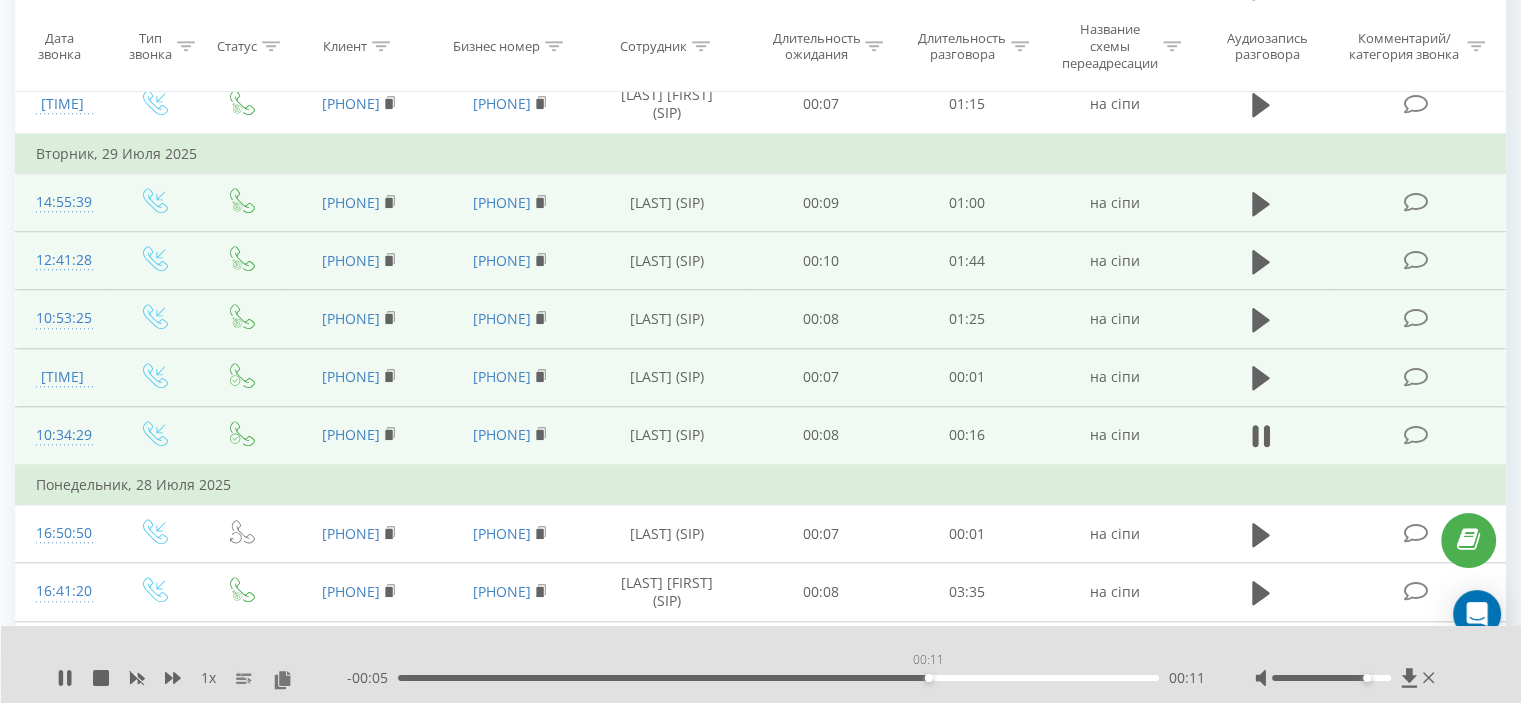 click on "00:11" at bounding box center (778, 678) 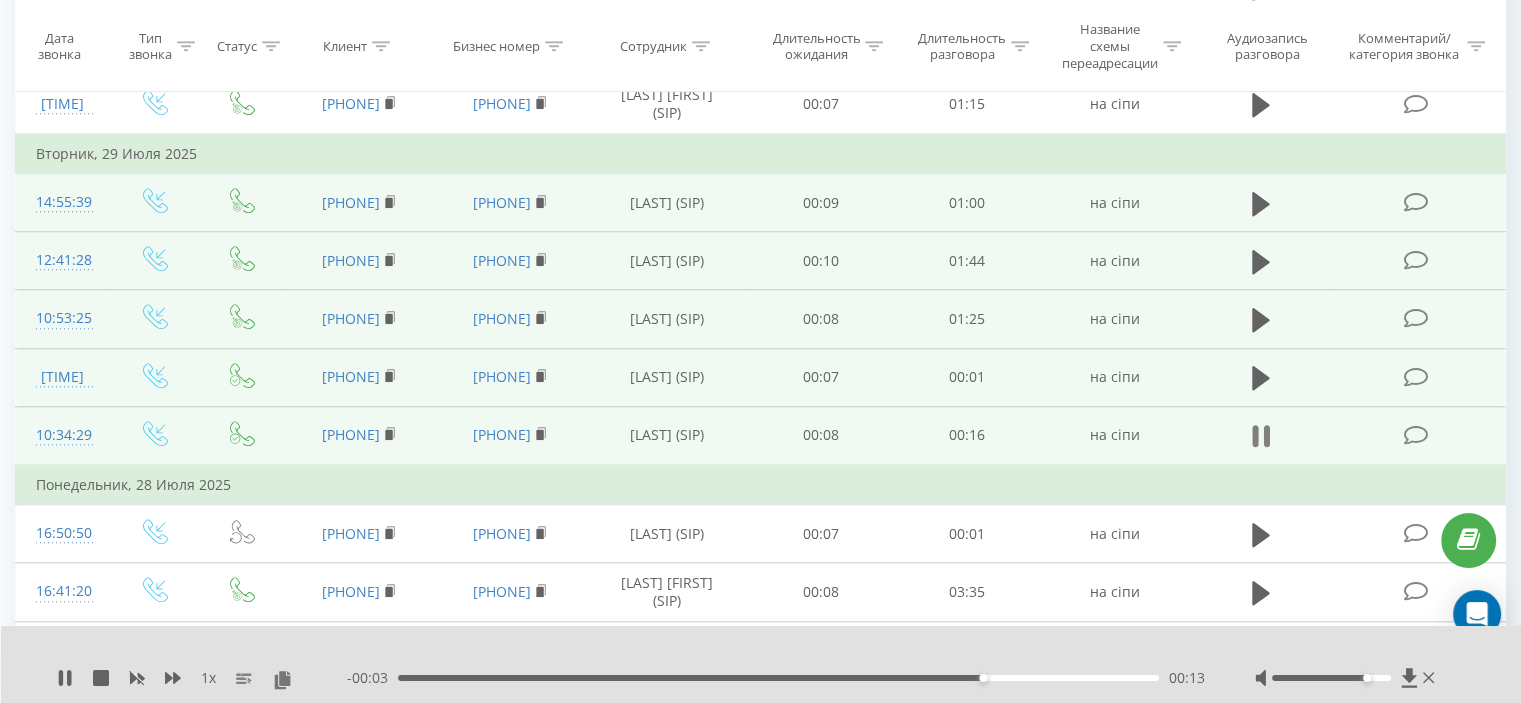 click 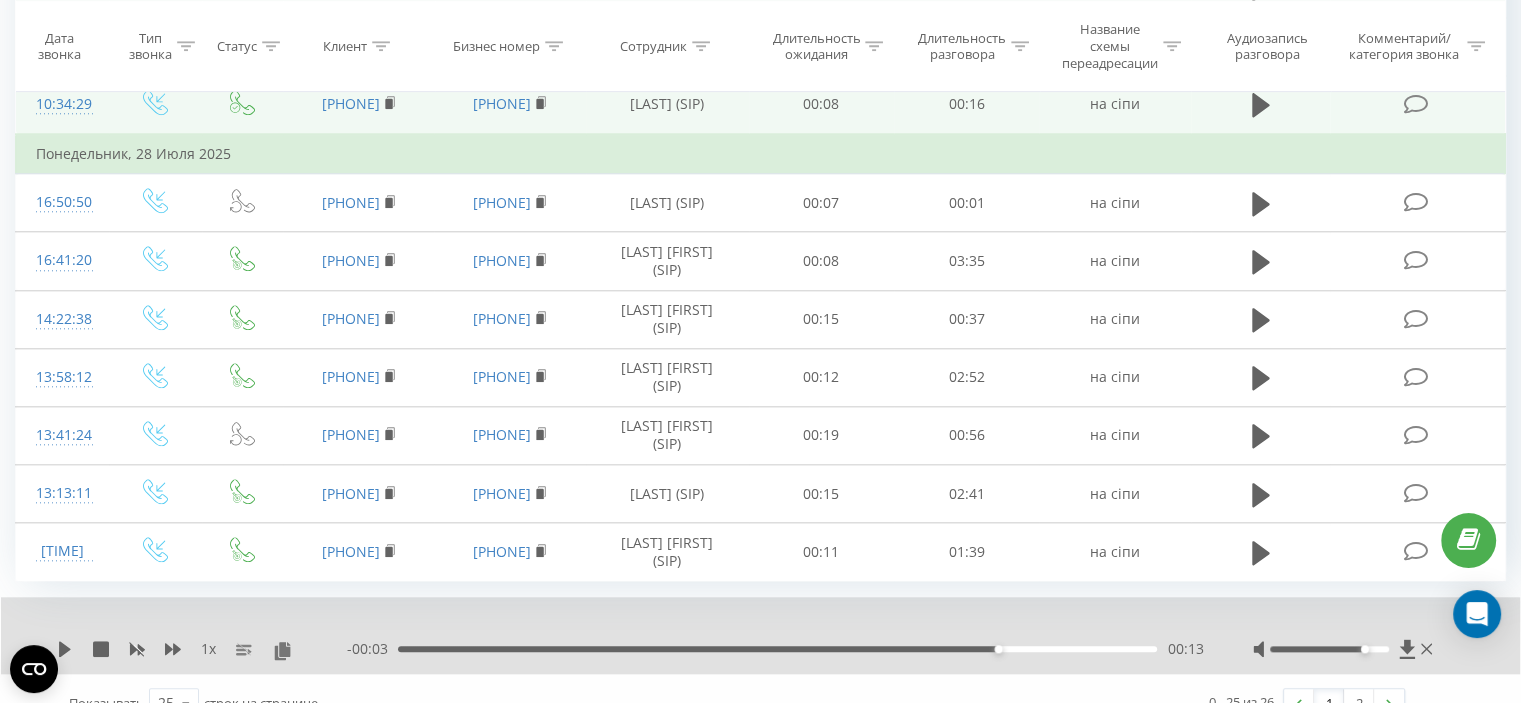 scroll, scrollTop: 2053, scrollLeft: 0, axis: vertical 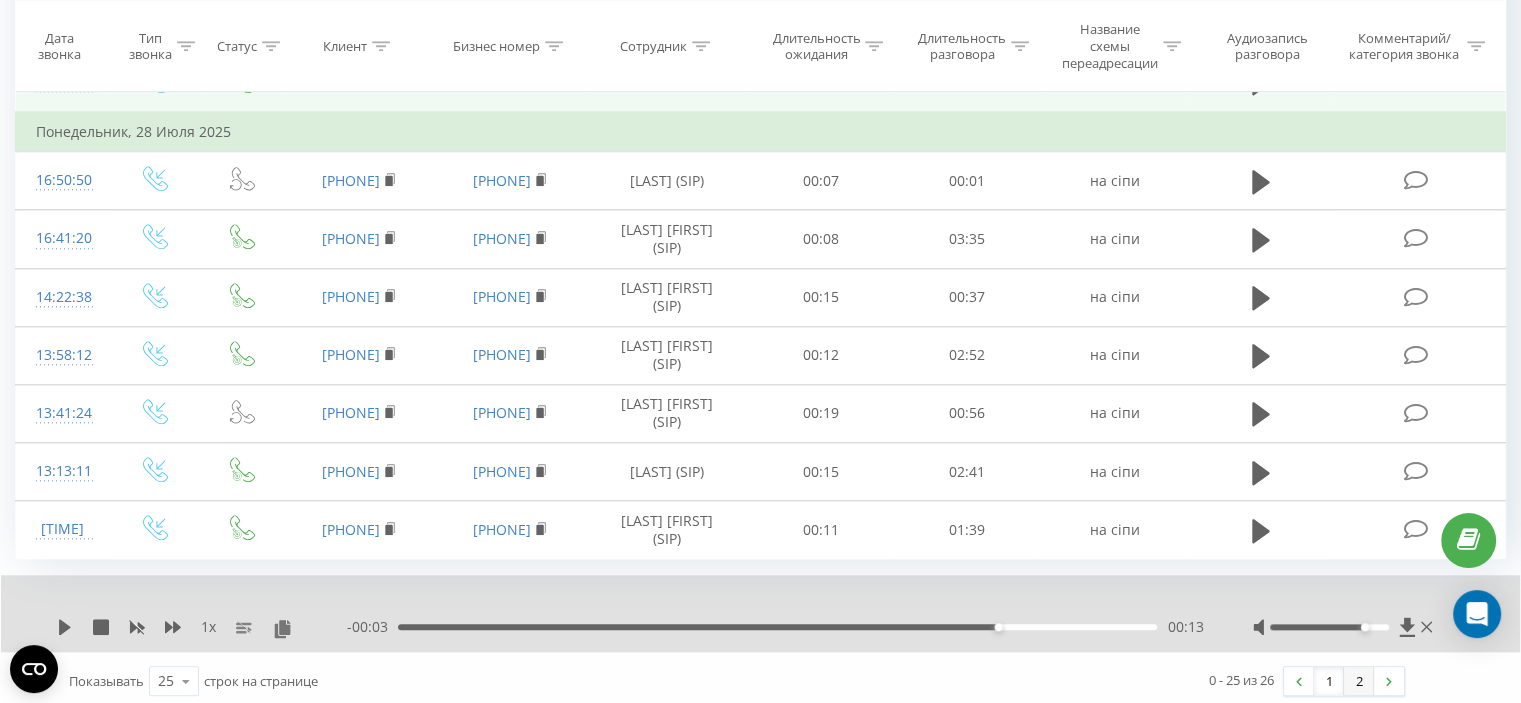 click on "2" at bounding box center (1359, 681) 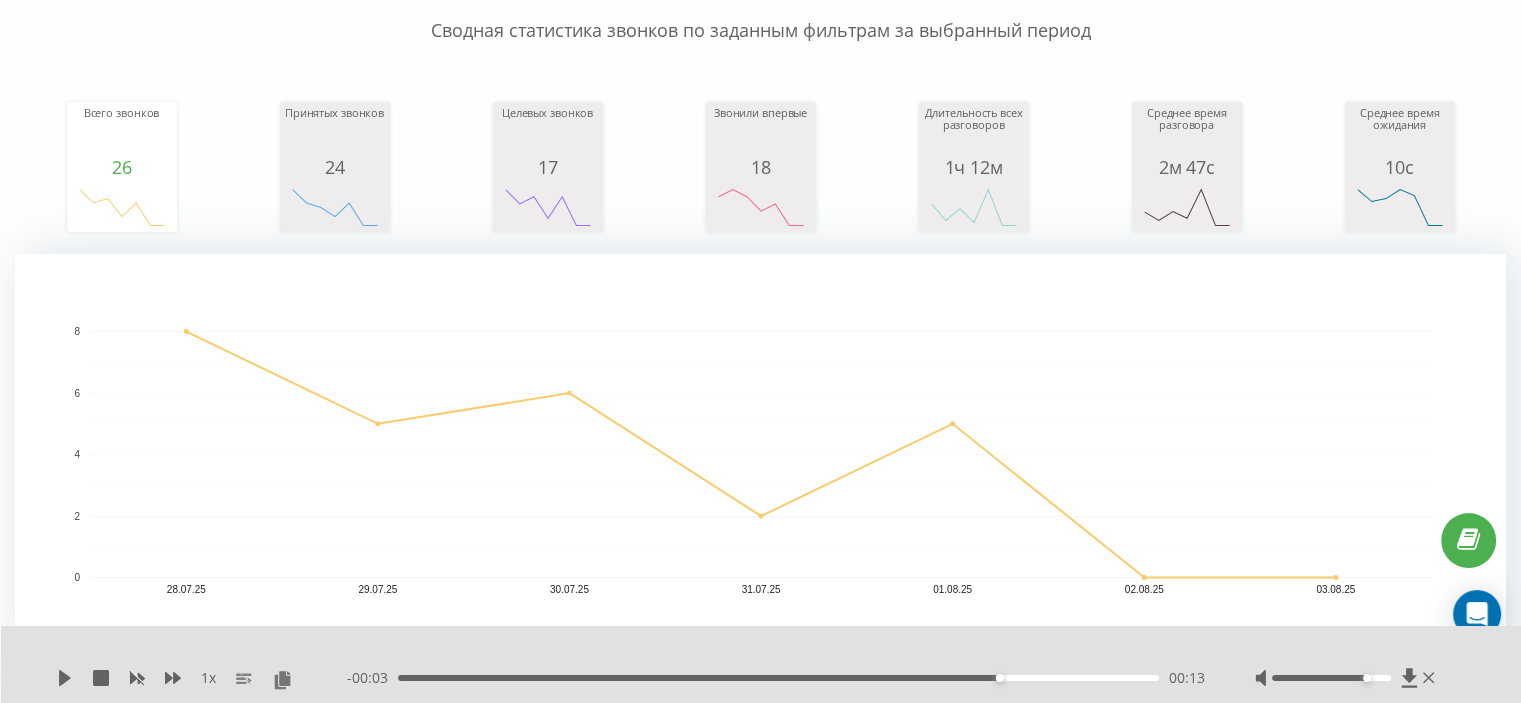 scroll, scrollTop: 0, scrollLeft: 0, axis: both 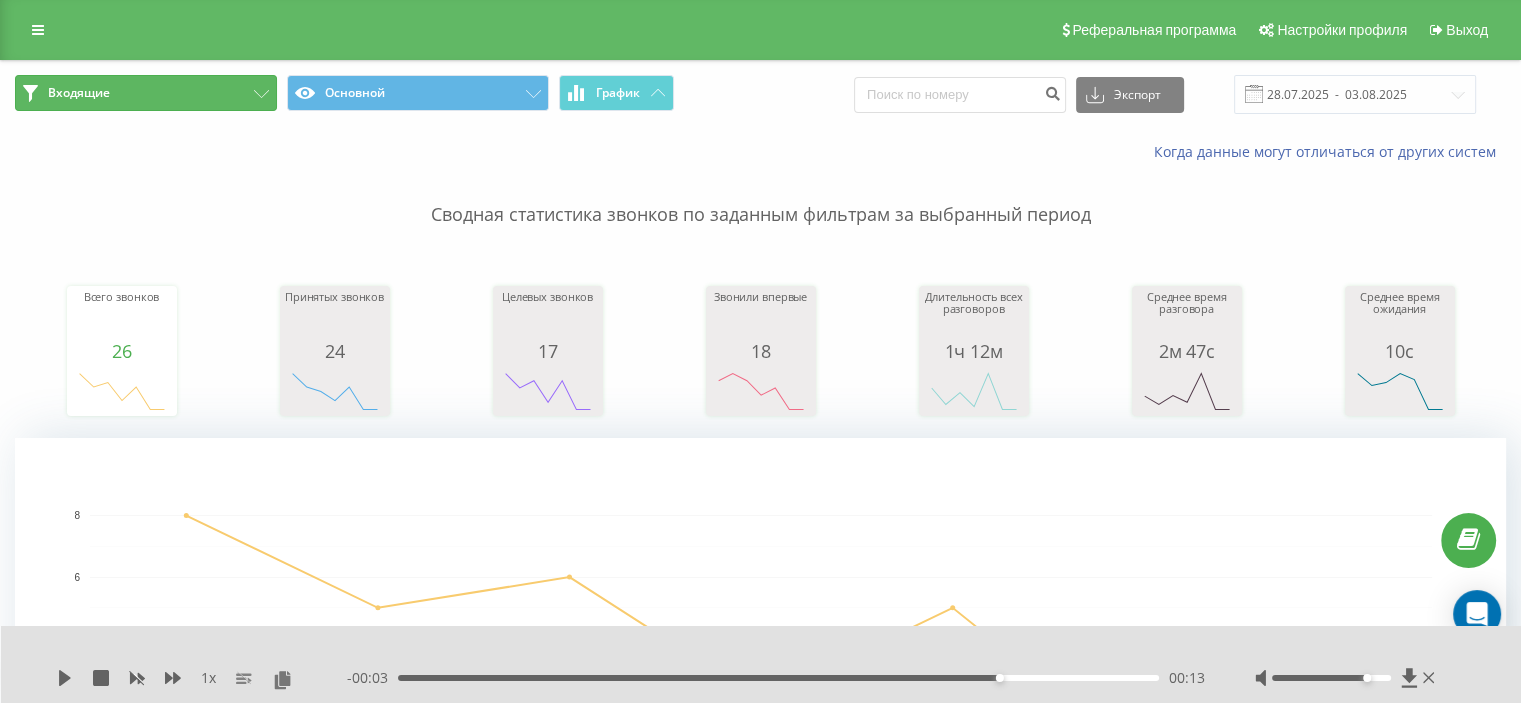 click on "Входящие" at bounding box center (146, 93) 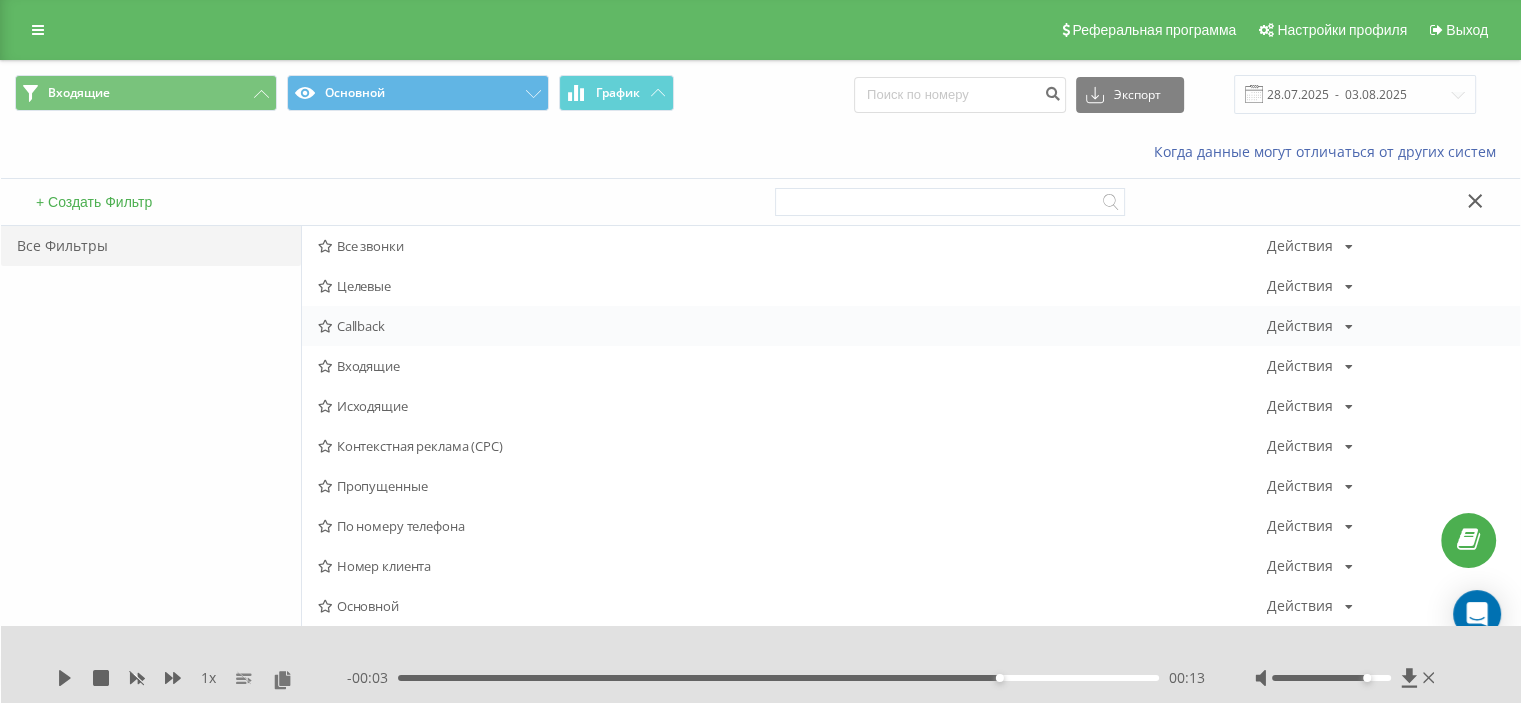click on "Callback" at bounding box center (792, 326) 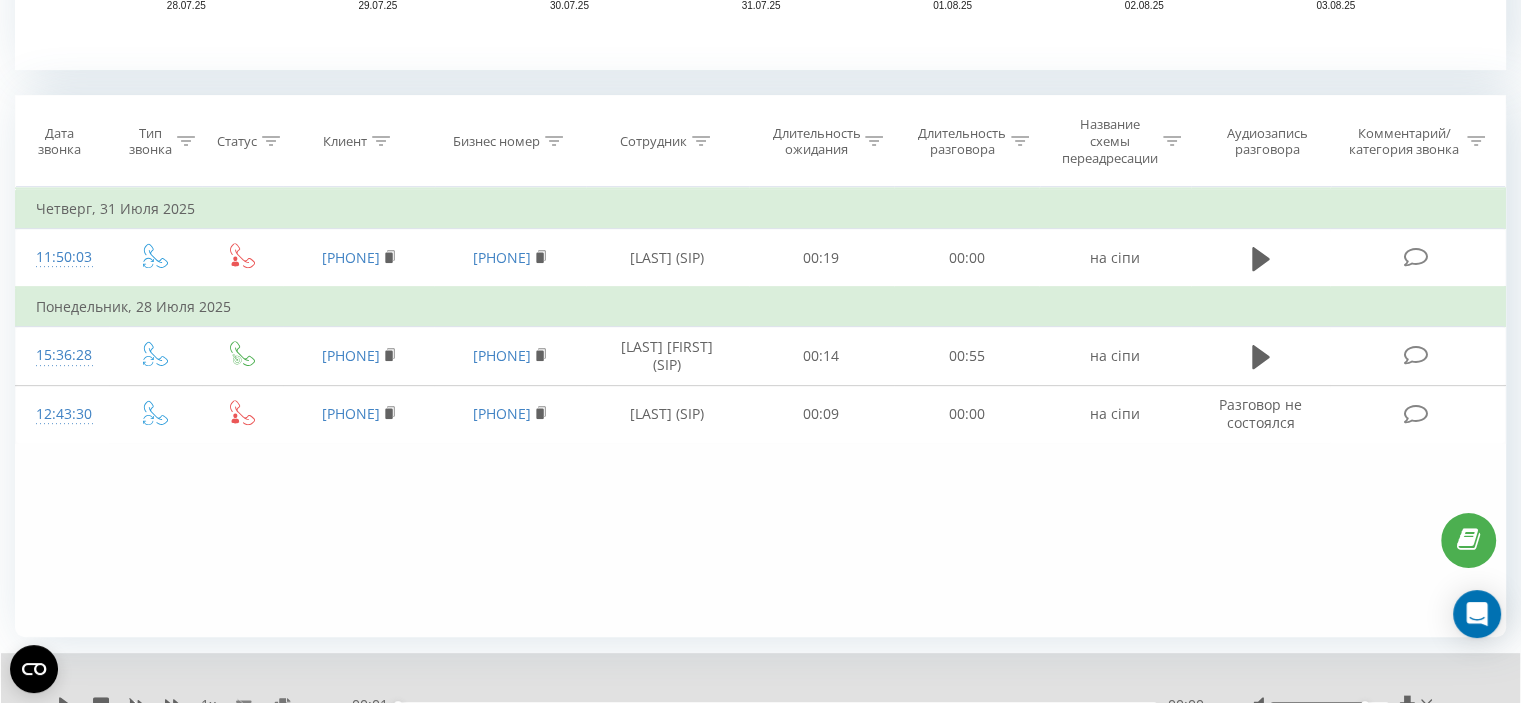 scroll, scrollTop: 776, scrollLeft: 0, axis: vertical 